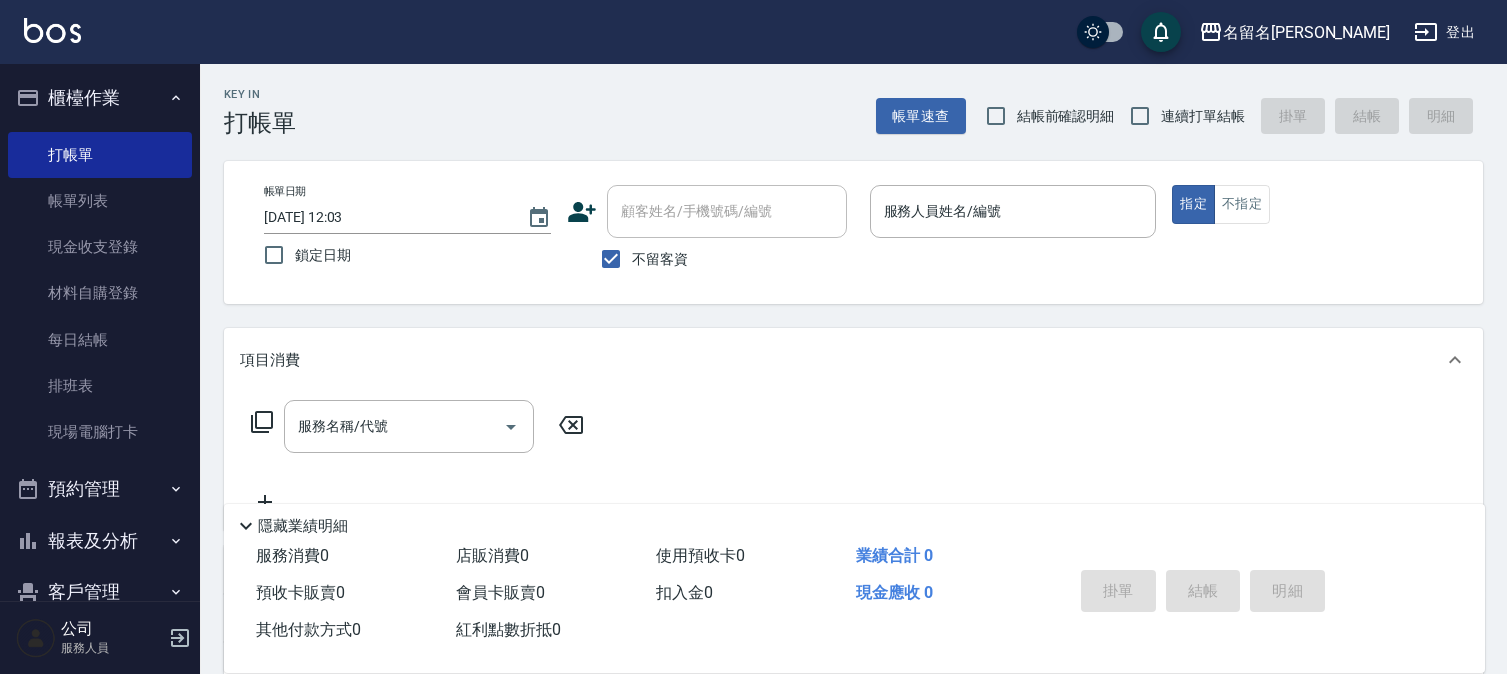 scroll, scrollTop: 0, scrollLeft: 0, axis: both 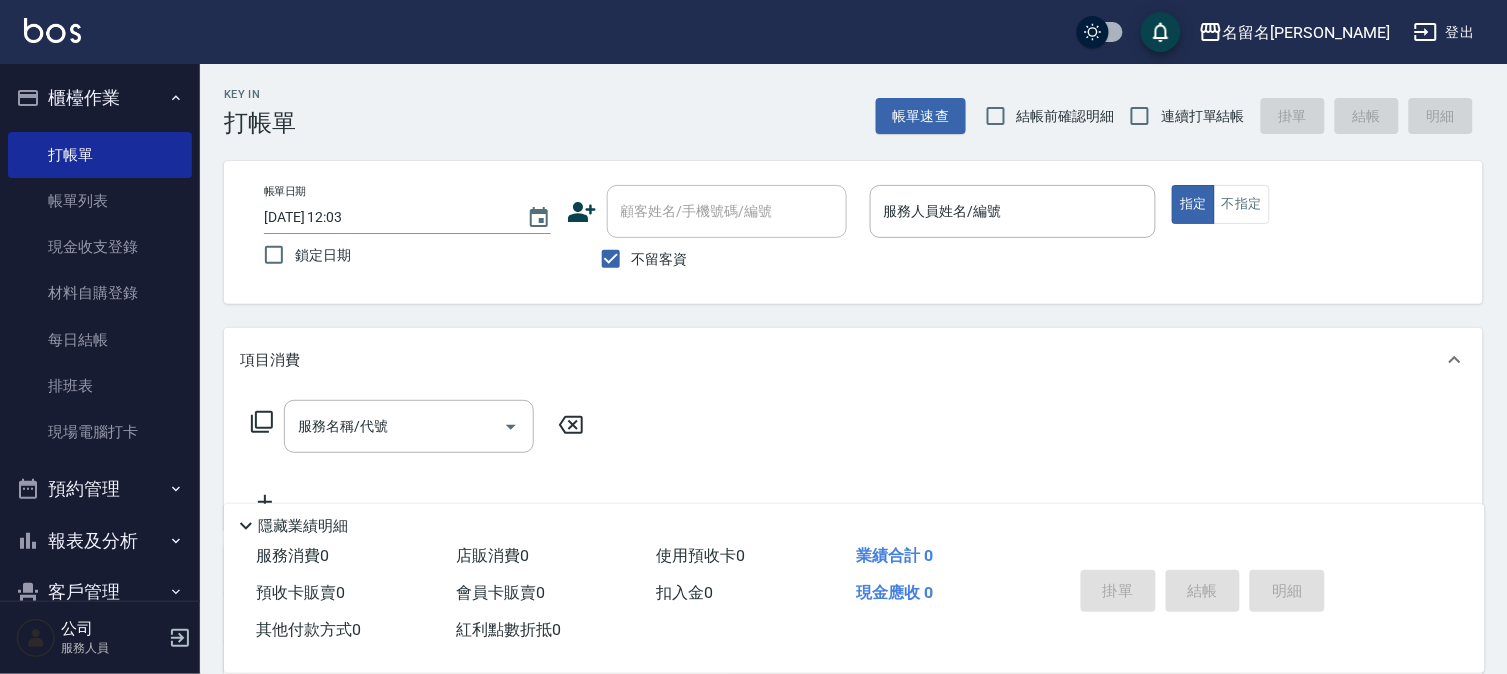 click on "帳單日期 [DATE] 12:03 鎖定日期 顧客姓名/手機號碼/編號 顧客姓名/手機號碼/編號 不留客資 服務人員姓名/編號 服務人員姓名/編號 指定 不指定" at bounding box center (853, 232) 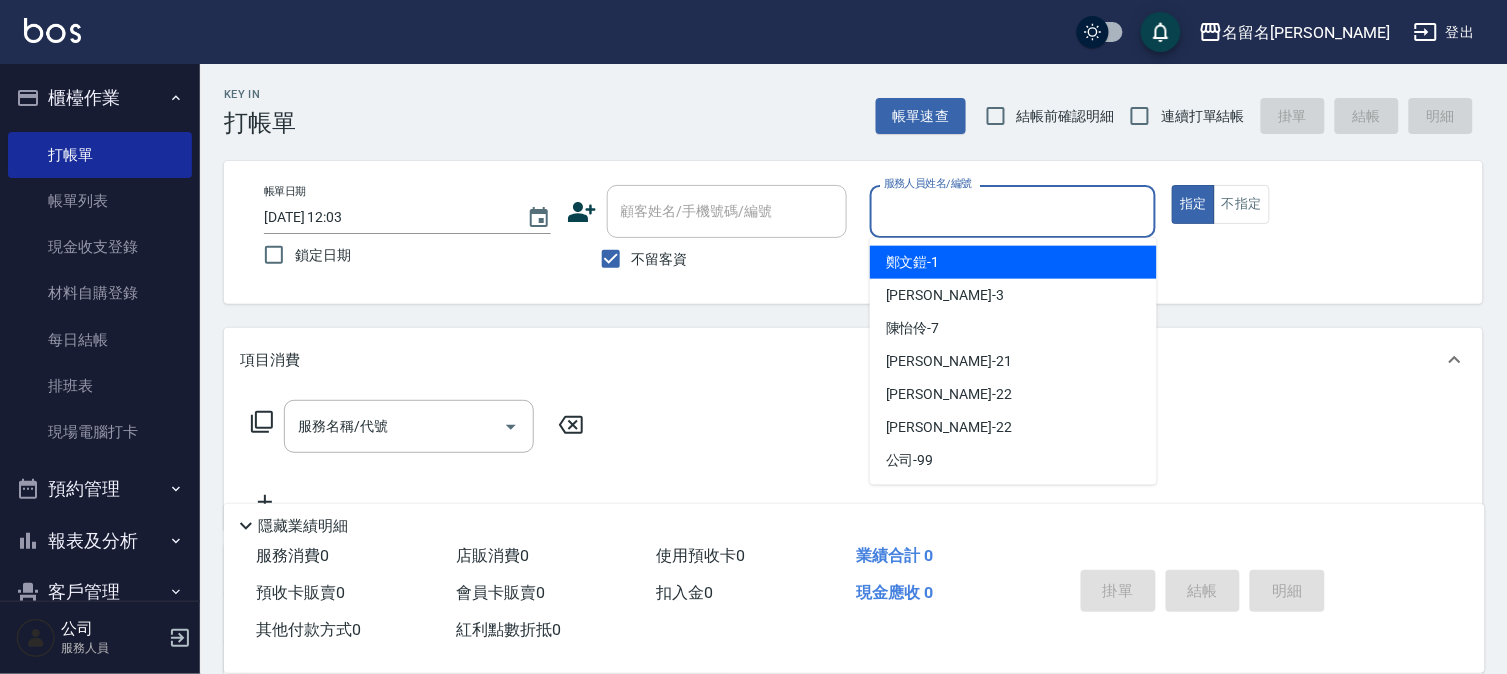 click on "服務人員姓名/編號" at bounding box center (1013, 211) 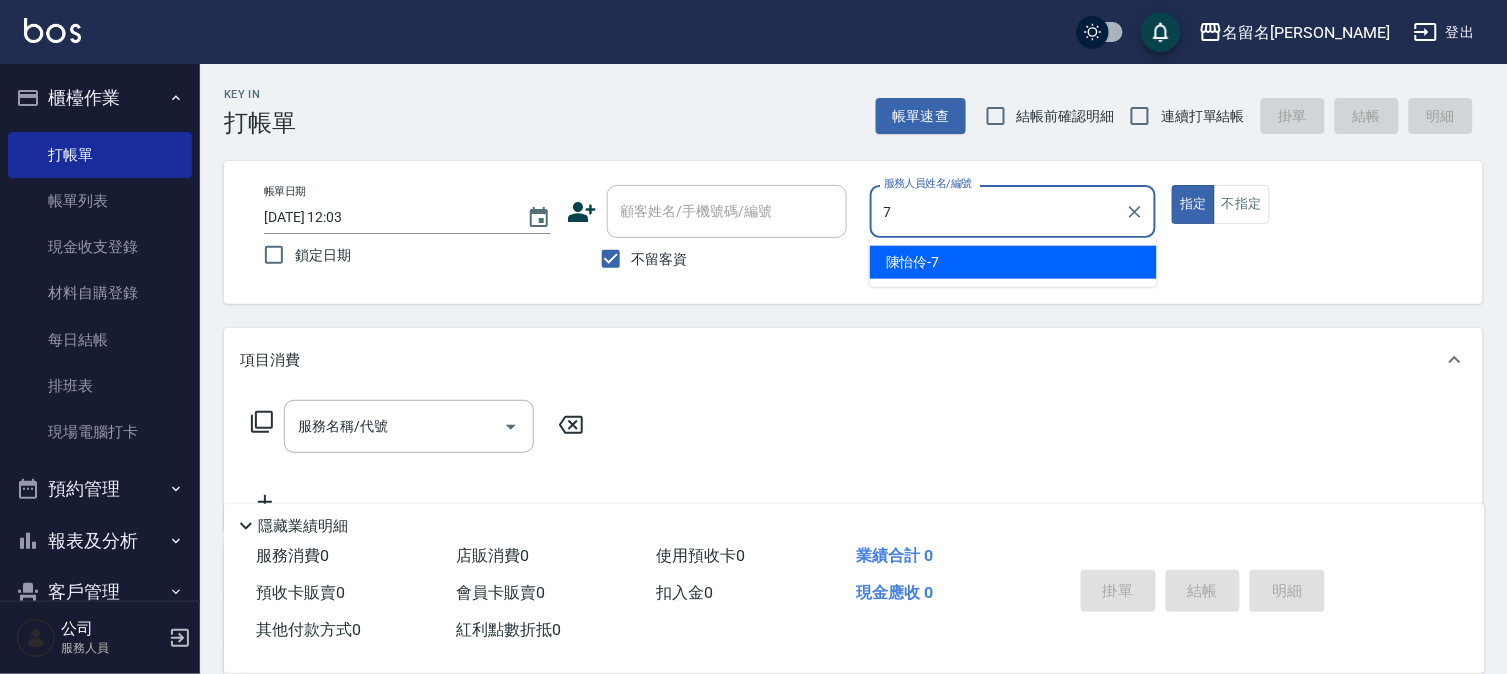 type on "7" 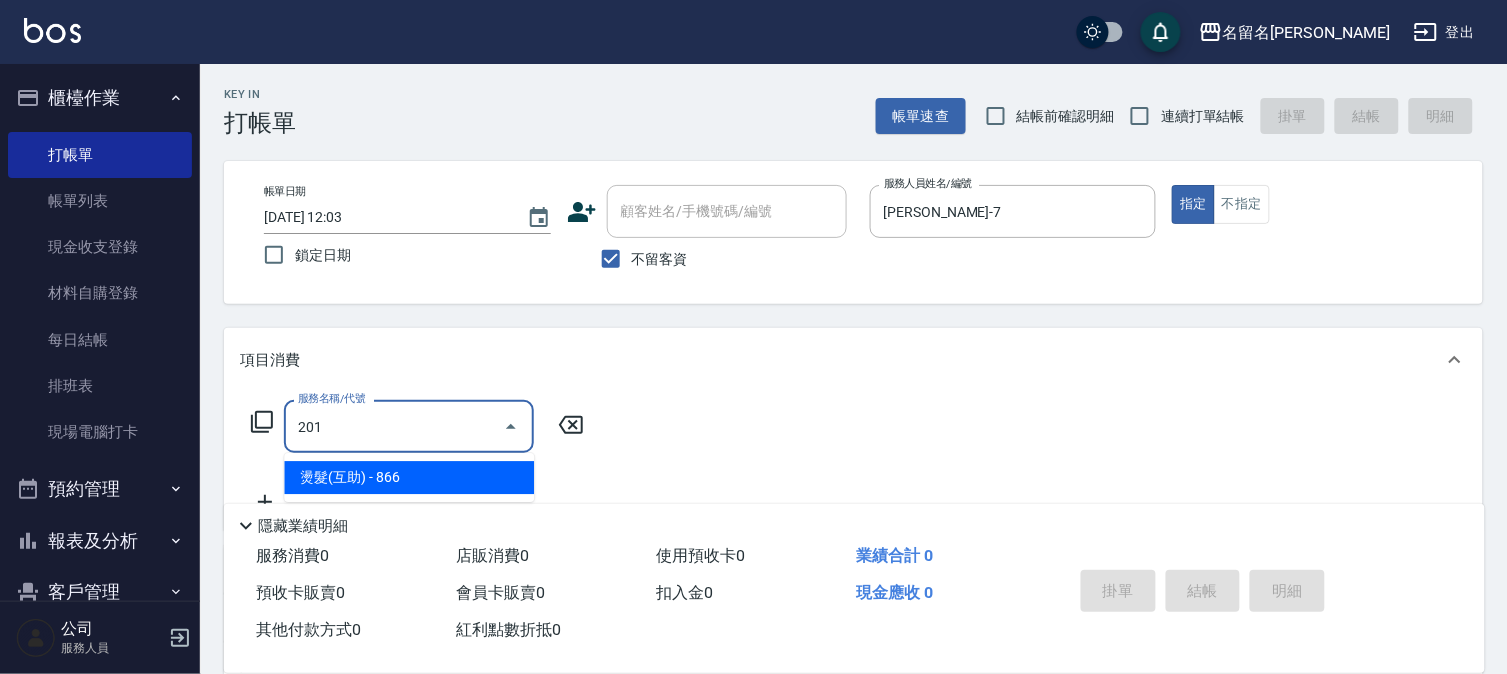 type on "燙髮(互助)(201)" 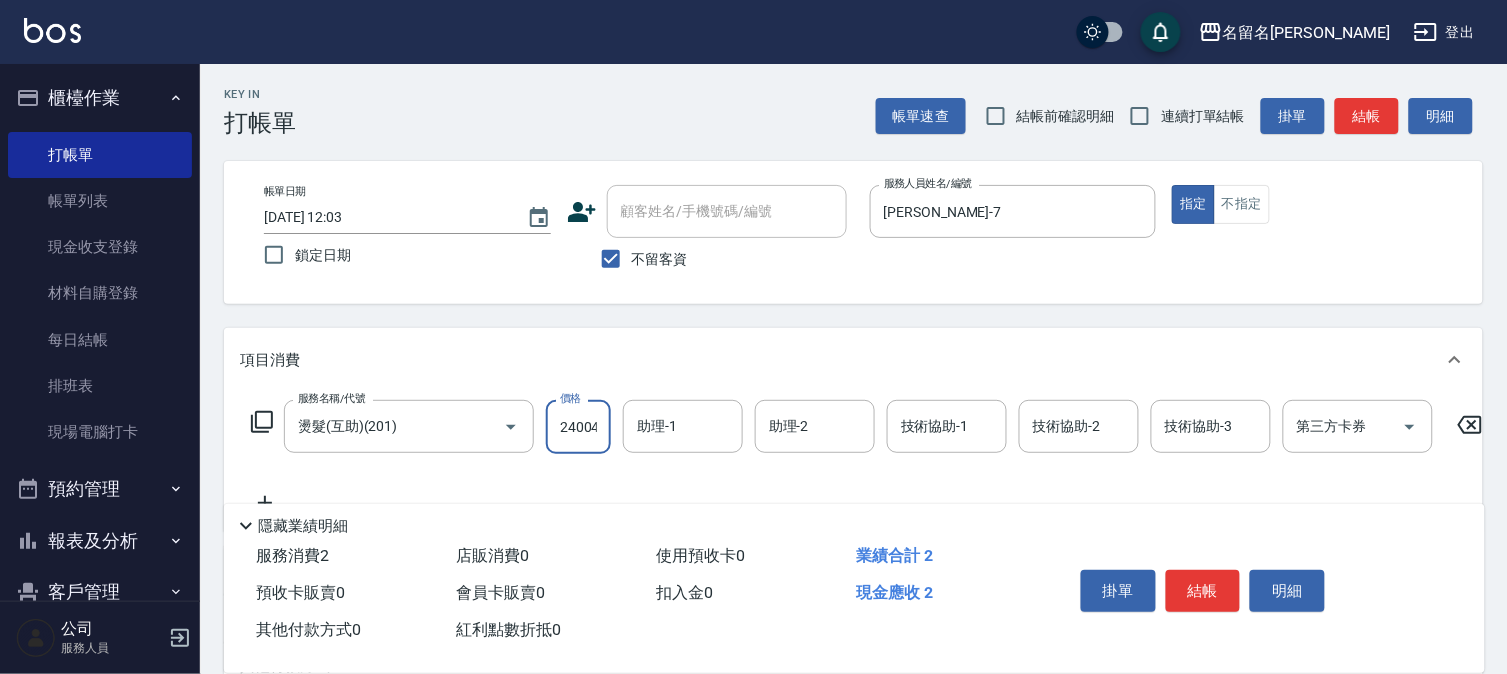 click on "24004" at bounding box center (578, 427) 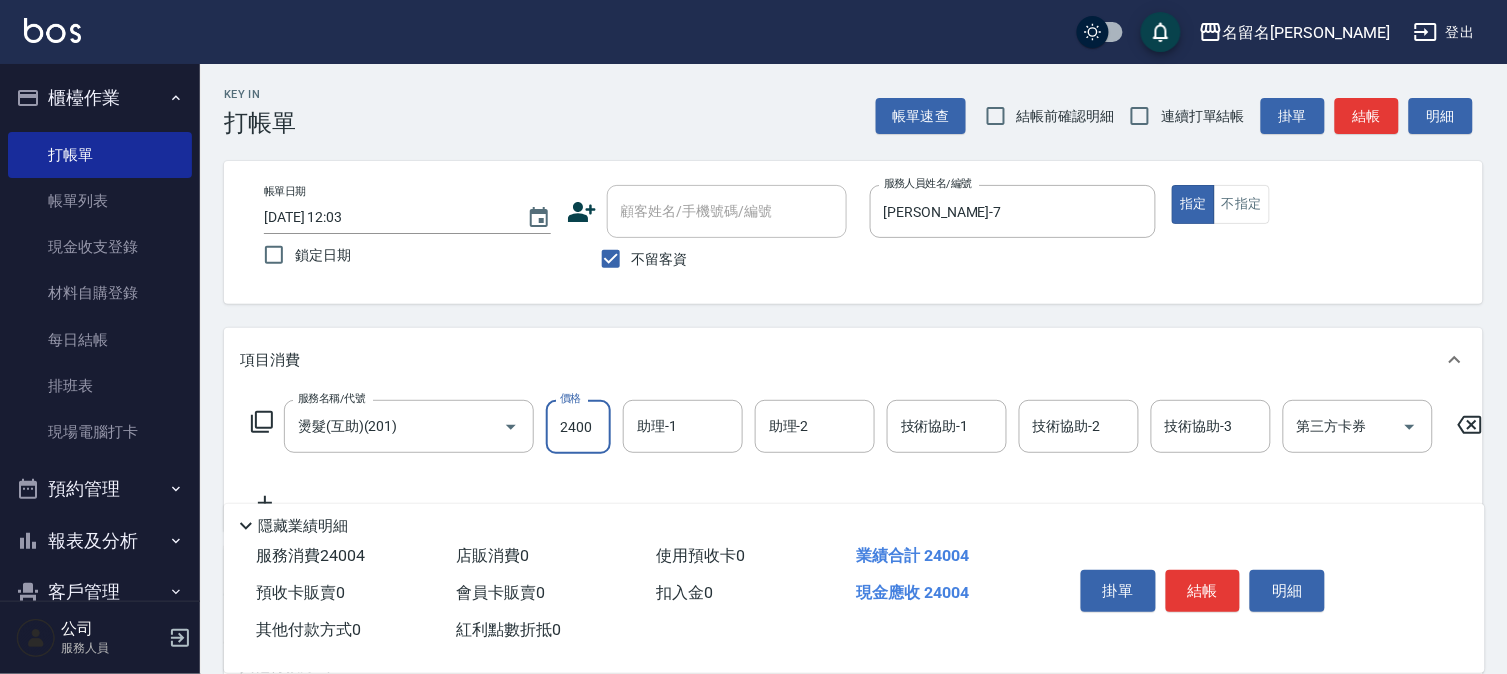 scroll, scrollTop: 0, scrollLeft: 0, axis: both 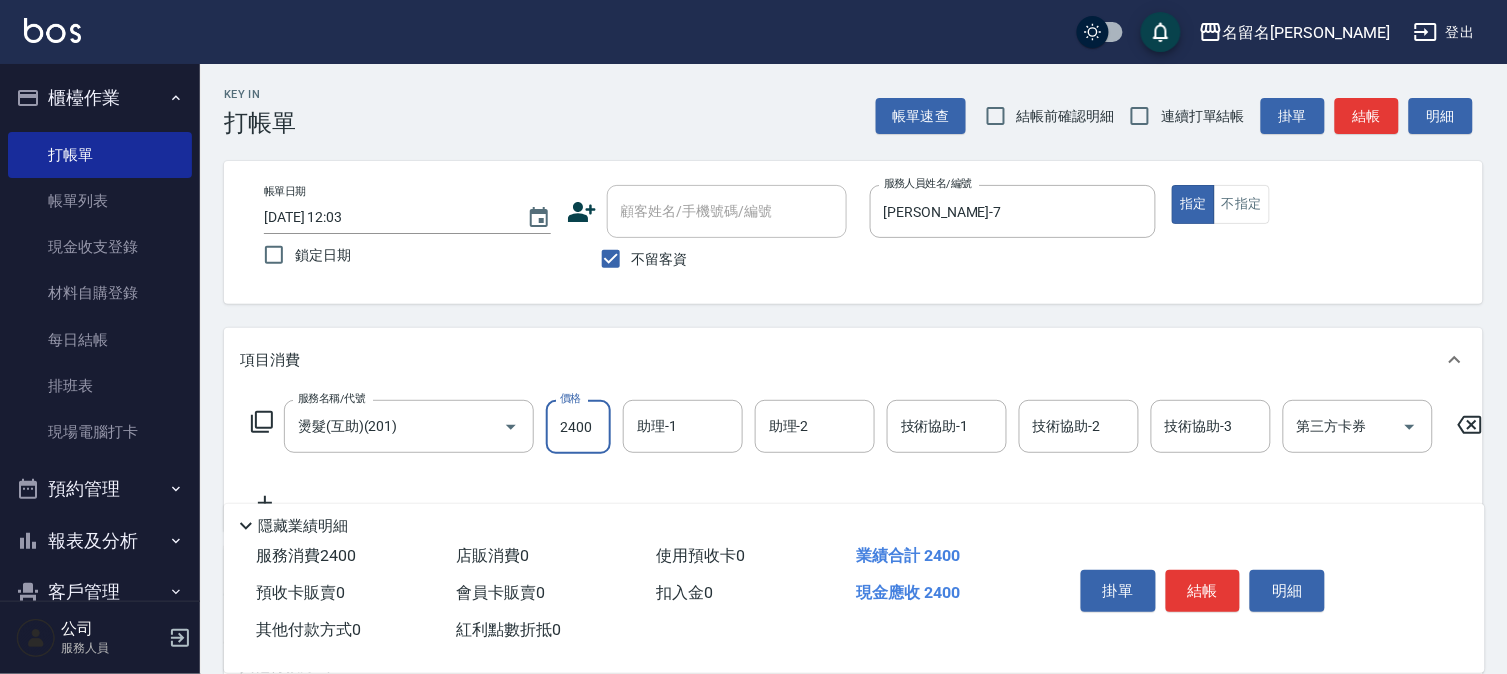 type on "2400" 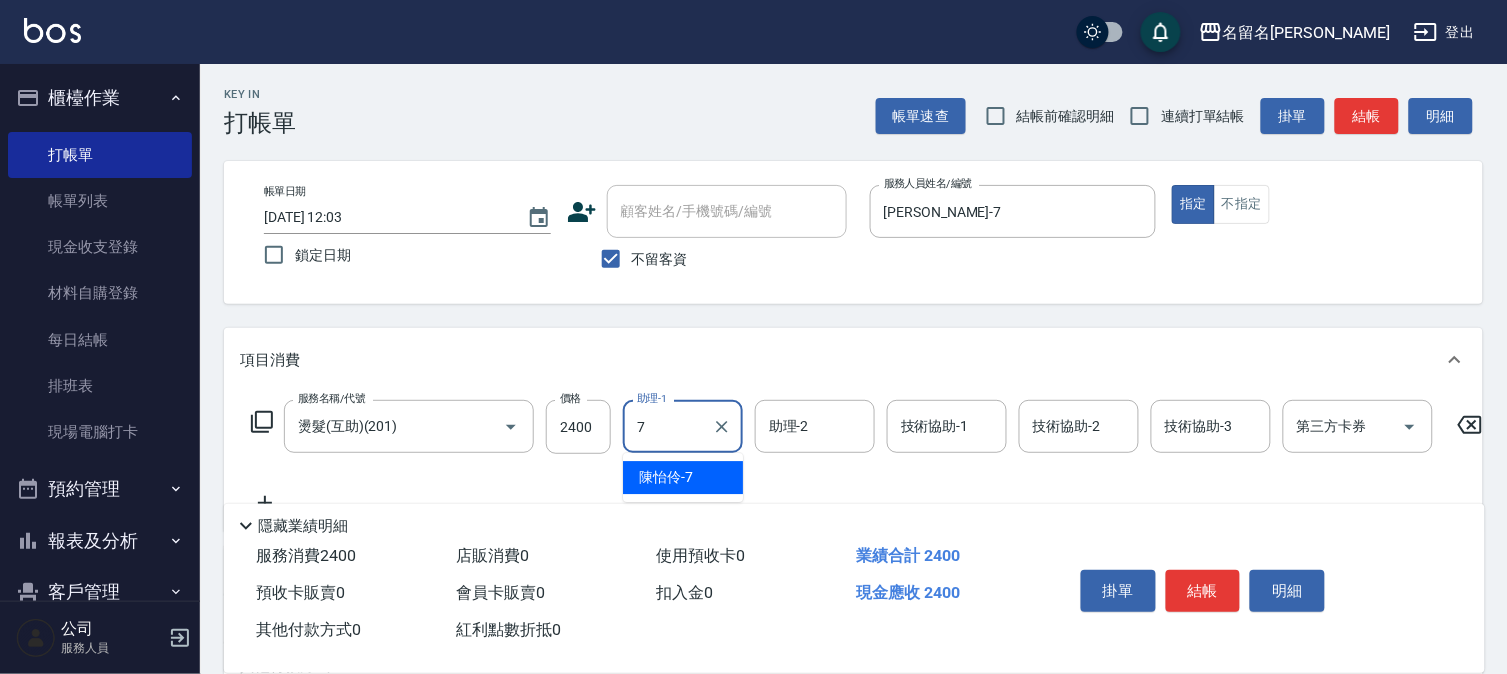 type on "[PERSON_NAME]-7" 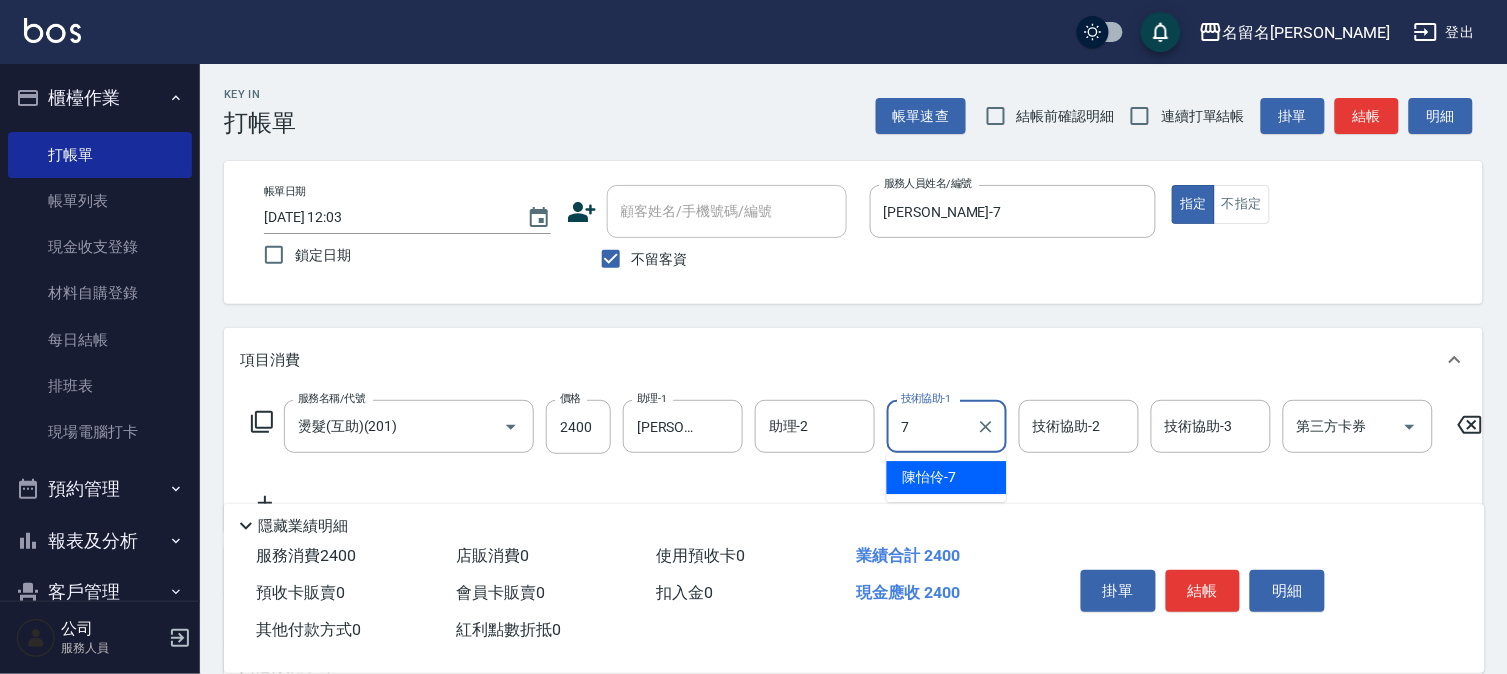 type on "[PERSON_NAME]-7" 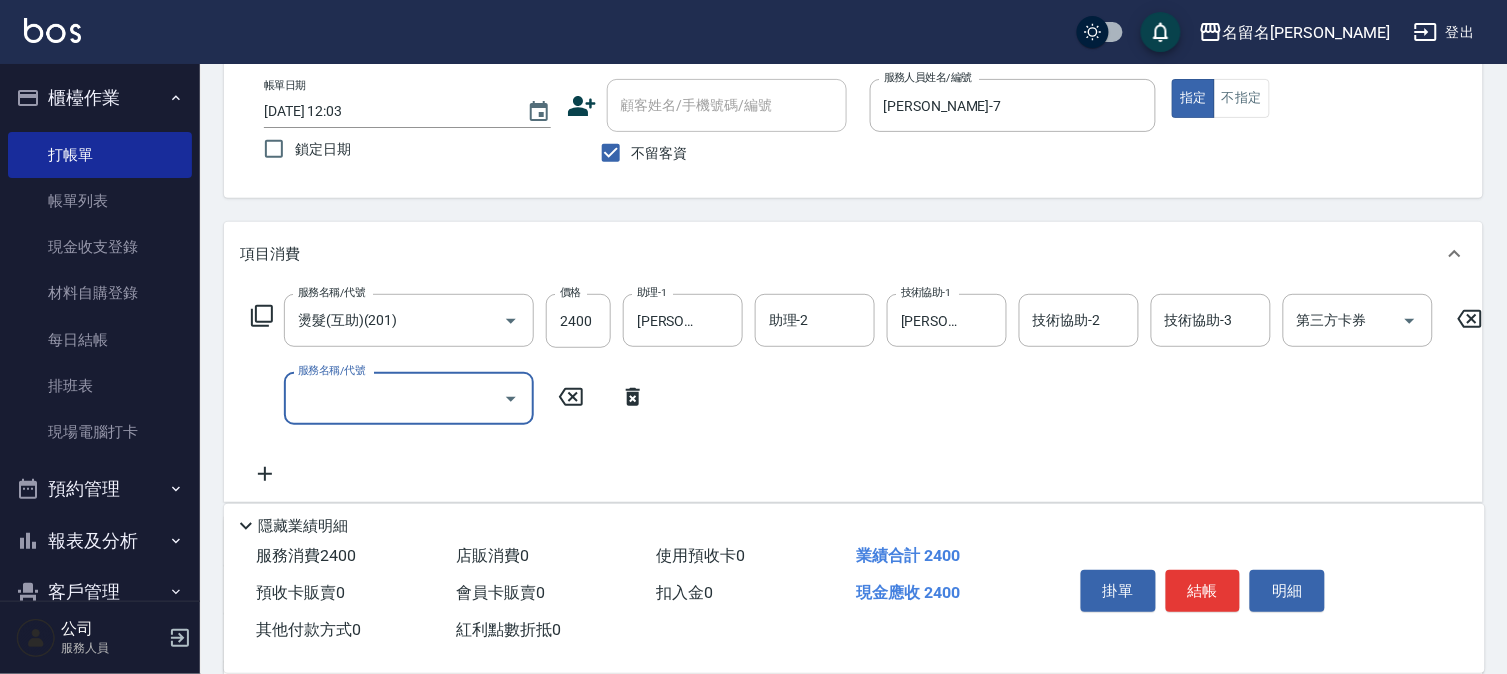 scroll, scrollTop: 111, scrollLeft: 0, axis: vertical 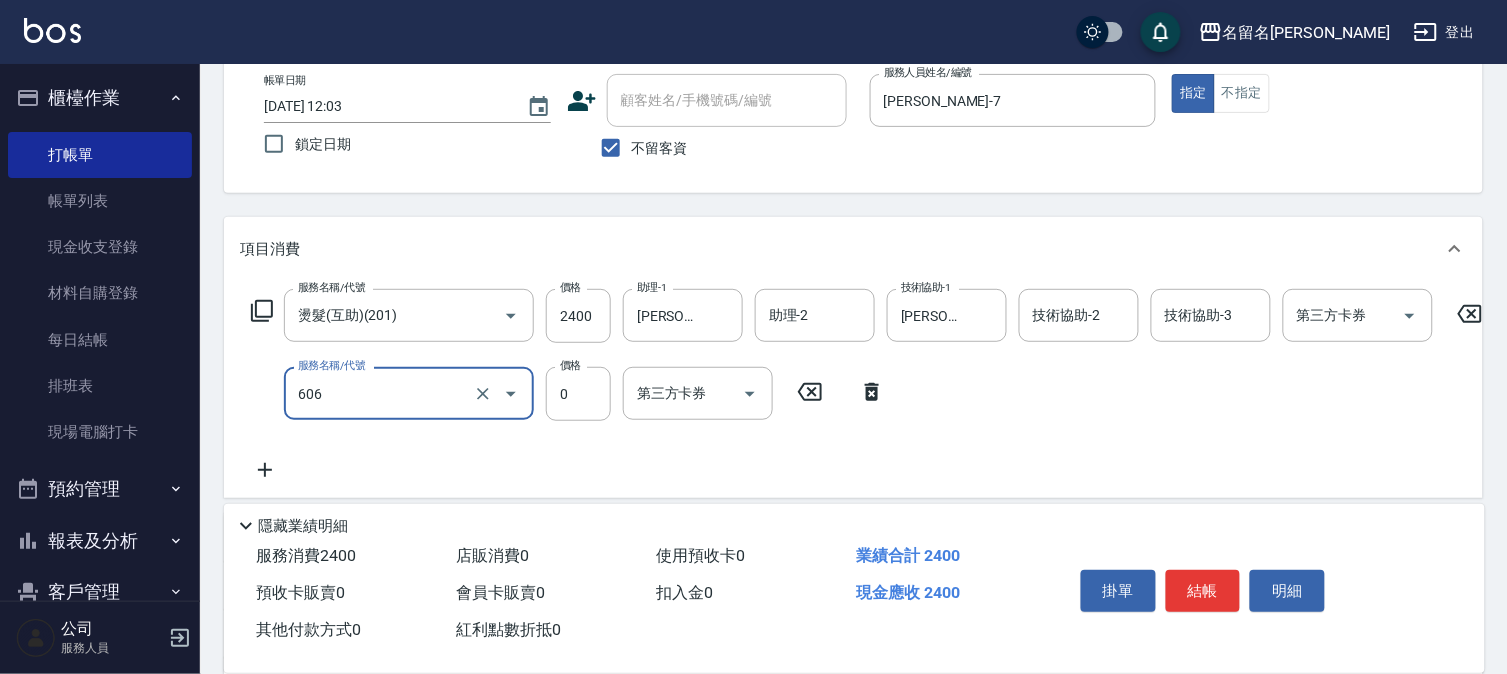 type on "免費護髮(606)" 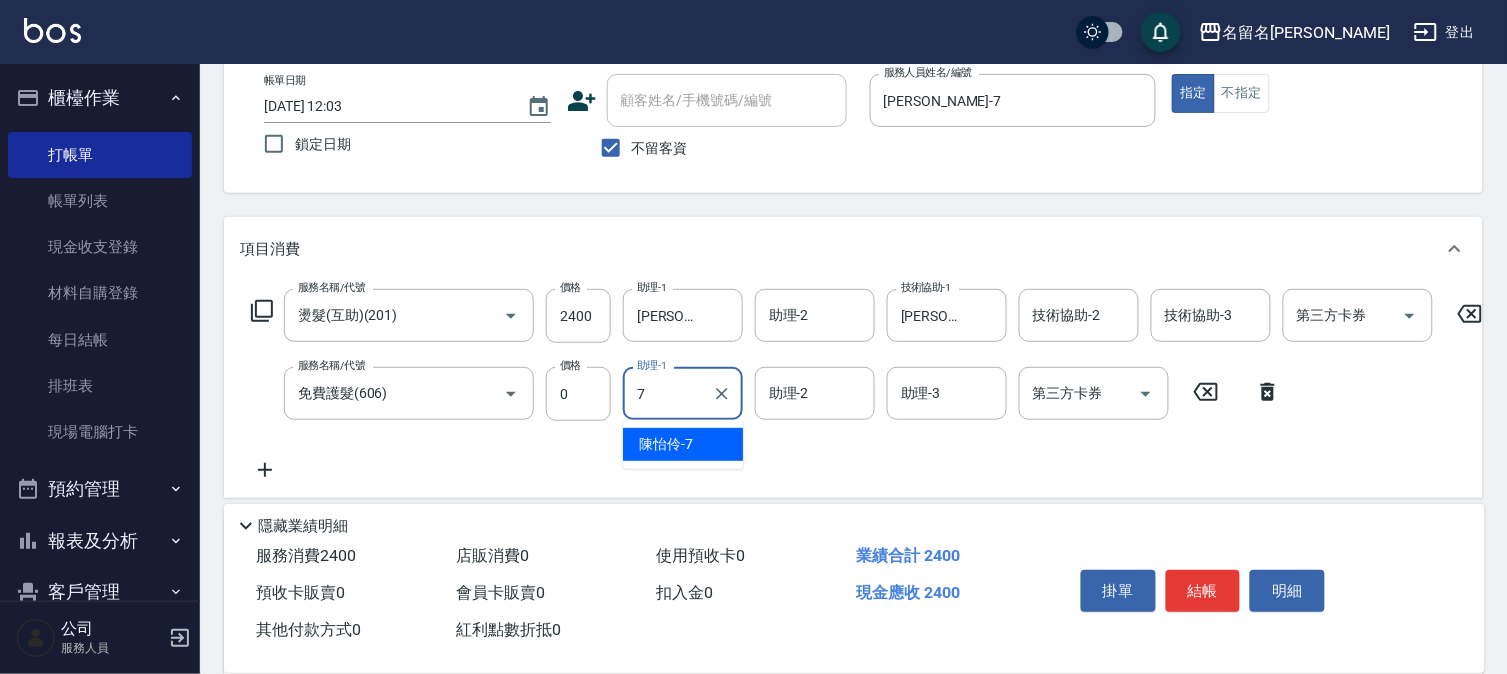 type on "[PERSON_NAME]-7" 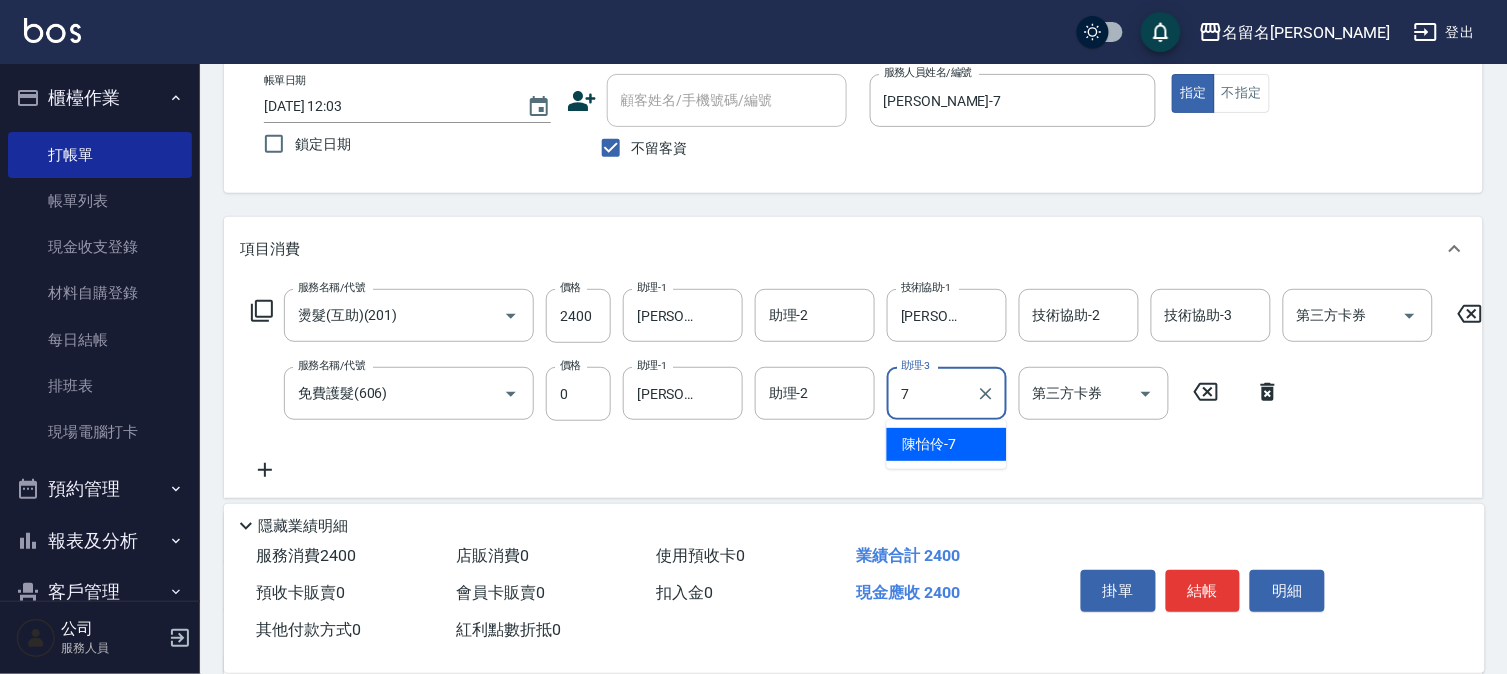 type on "[PERSON_NAME]-7" 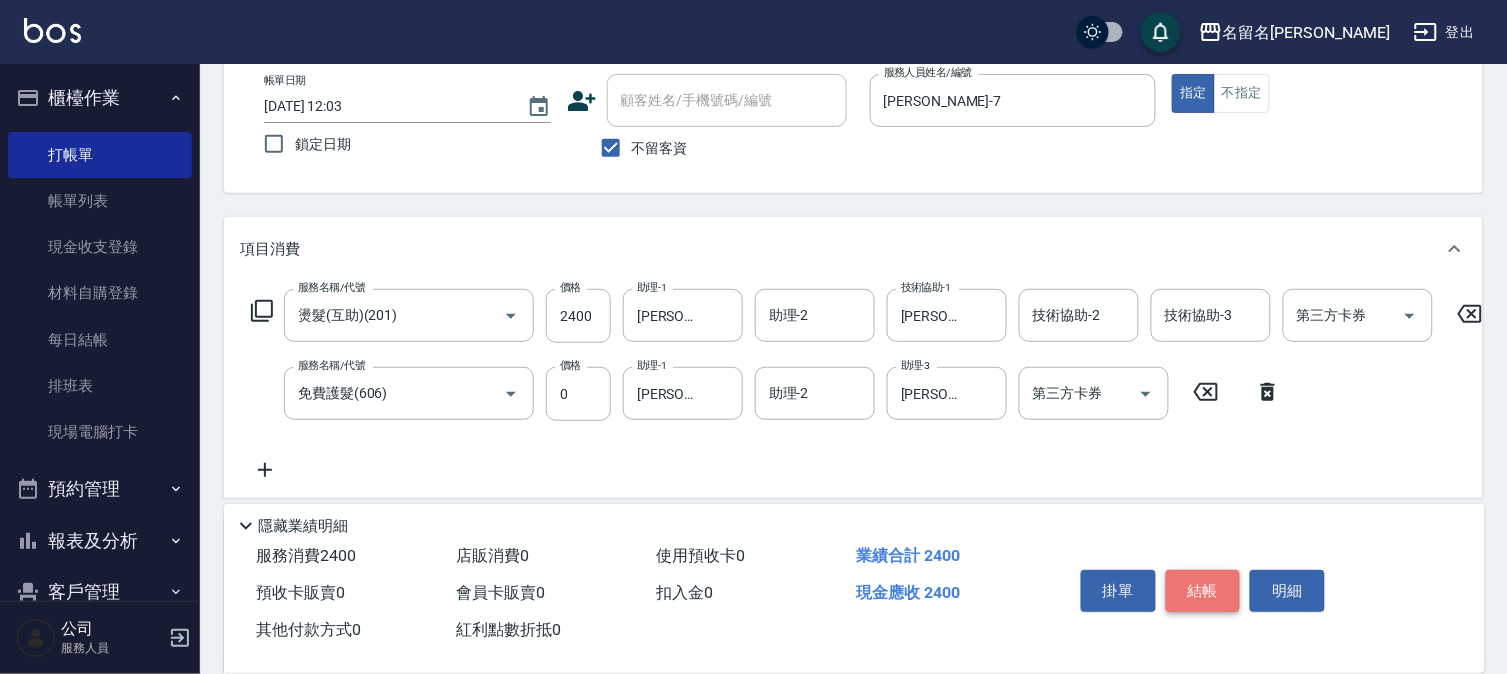 click on "結帳" at bounding box center [1203, 591] 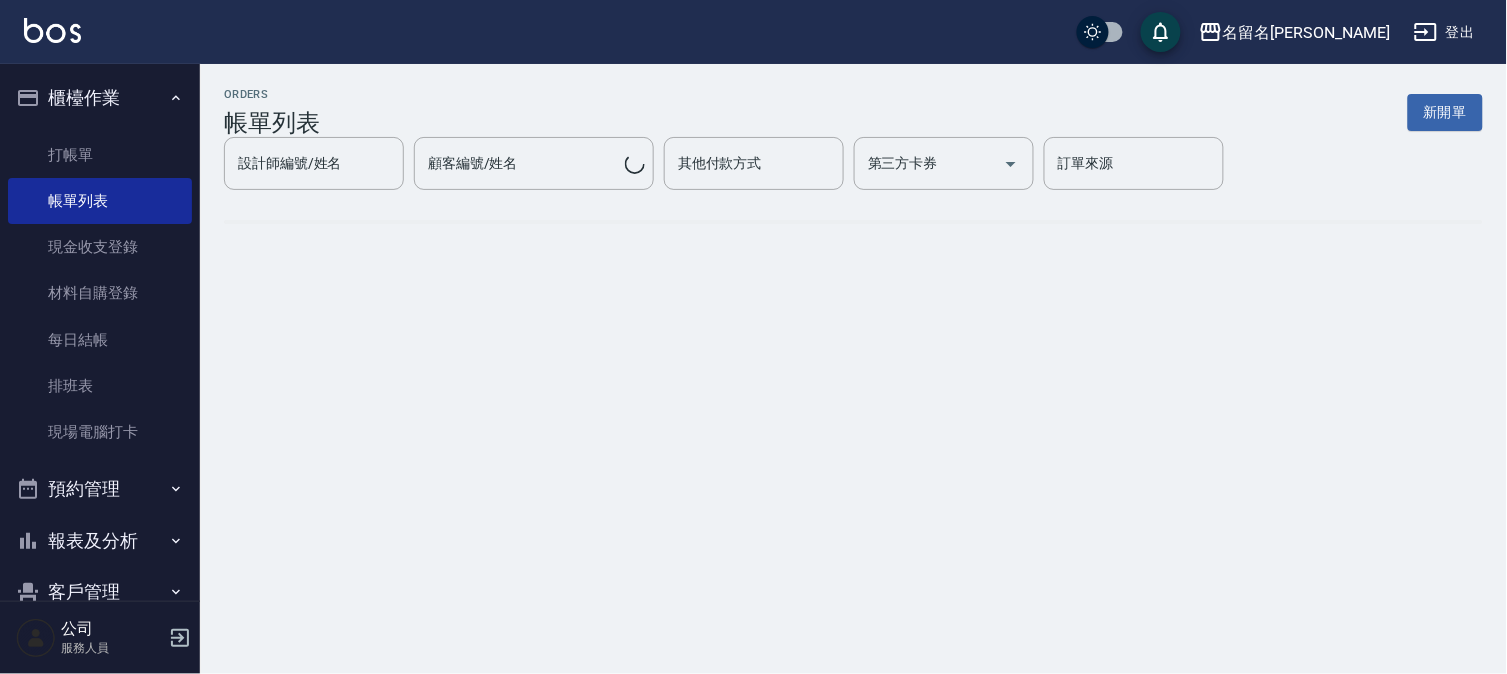 scroll, scrollTop: 0, scrollLeft: 0, axis: both 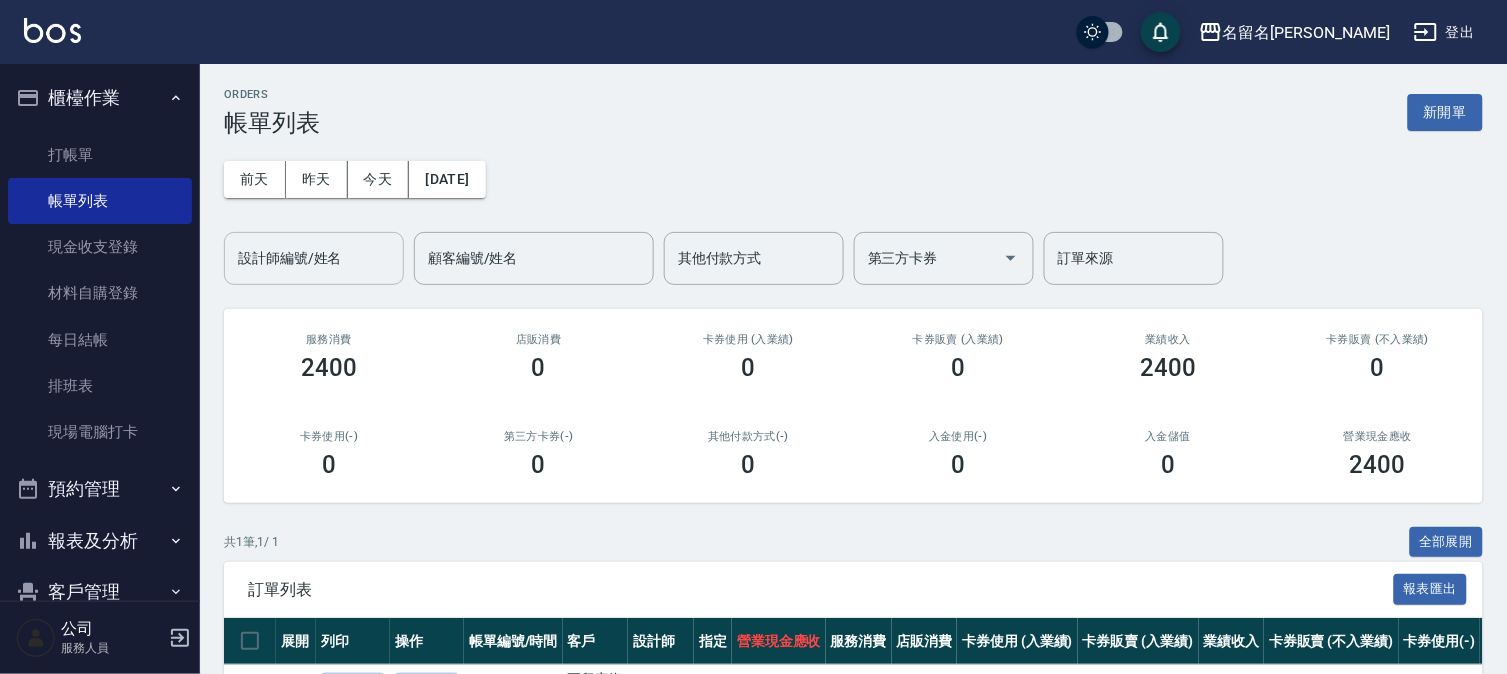 click on "設計師編號/姓名" at bounding box center (314, 258) 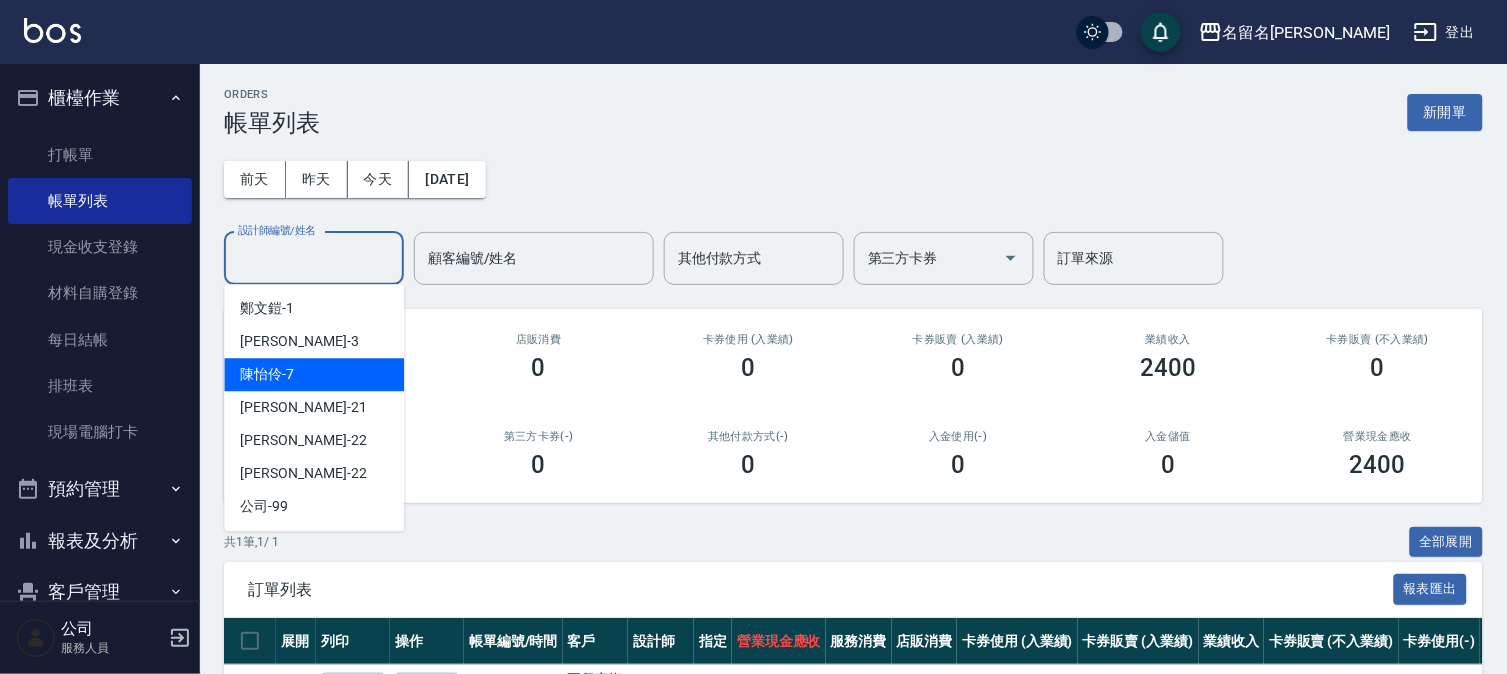 click on "[PERSON_NAME]-7" at bounding box center (314, 374) 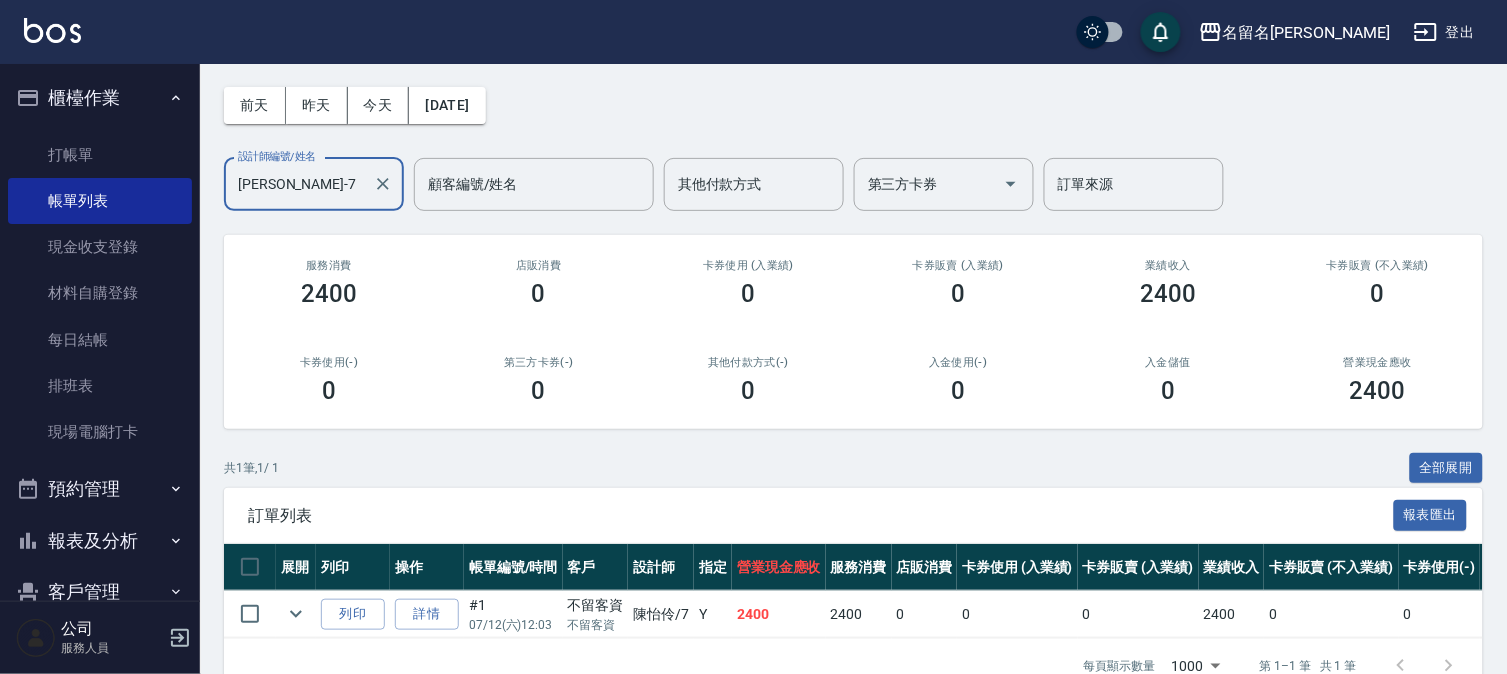 scroll, scrollTop: 133, scrollLeft: 0, axis: vertical 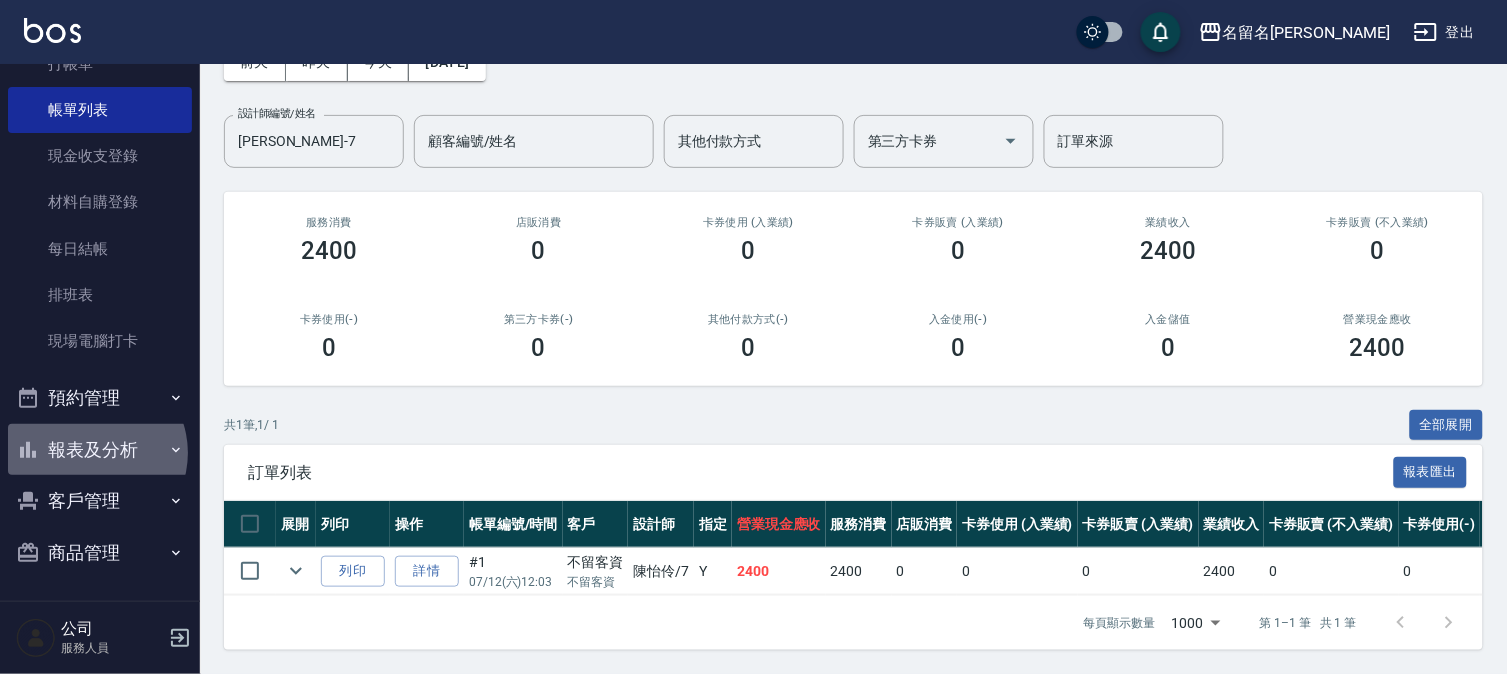 click on "報表及分析" at bounding box center (100, 450) 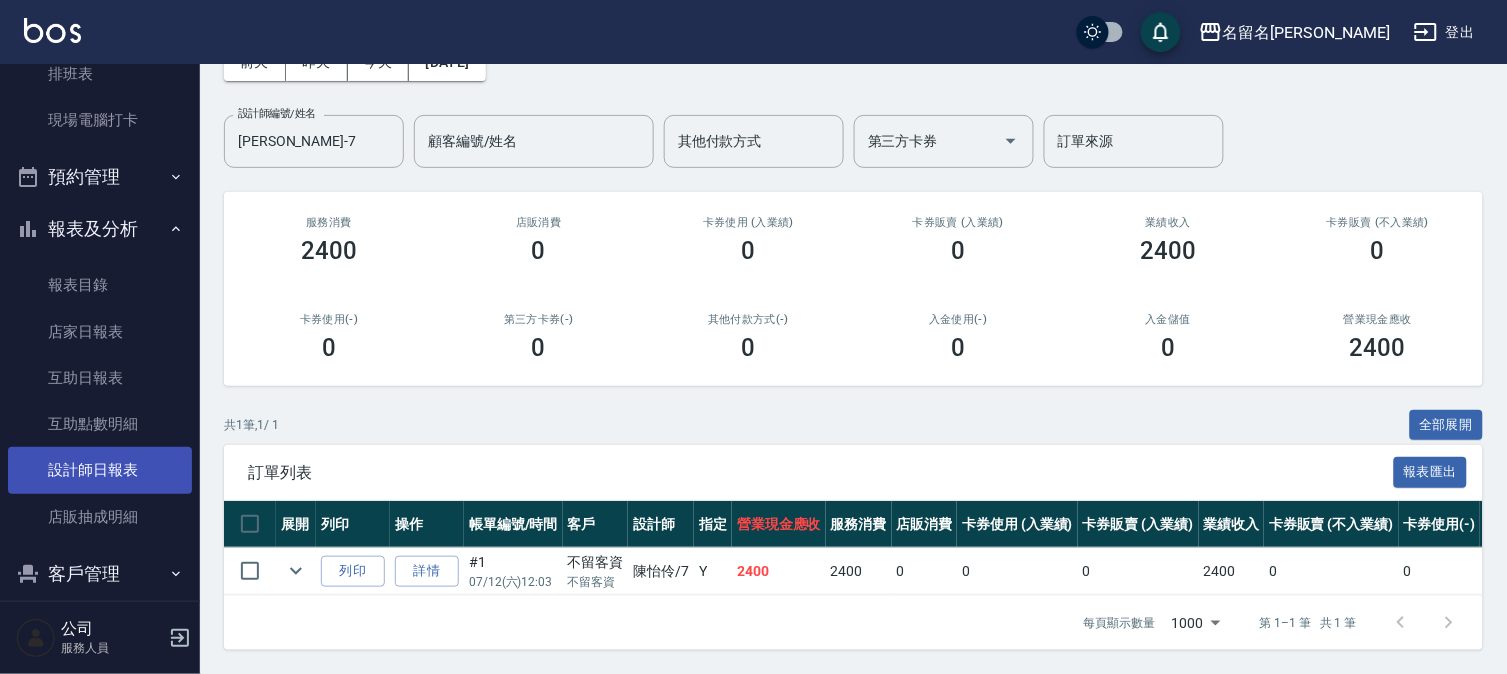scroll, scrollTop: 313, scrollLeft: 0, axis: vertical 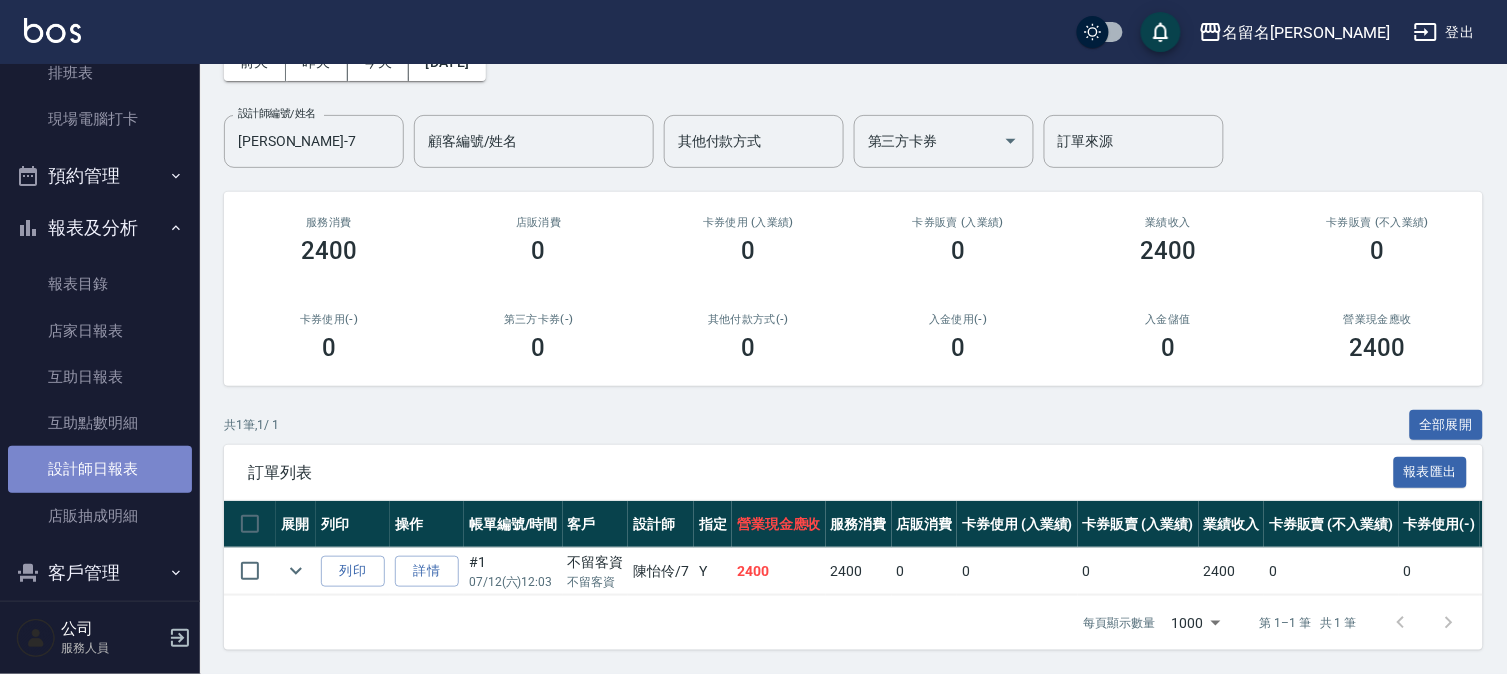 click on "設計師日報表" at bounding box center [100, 469] 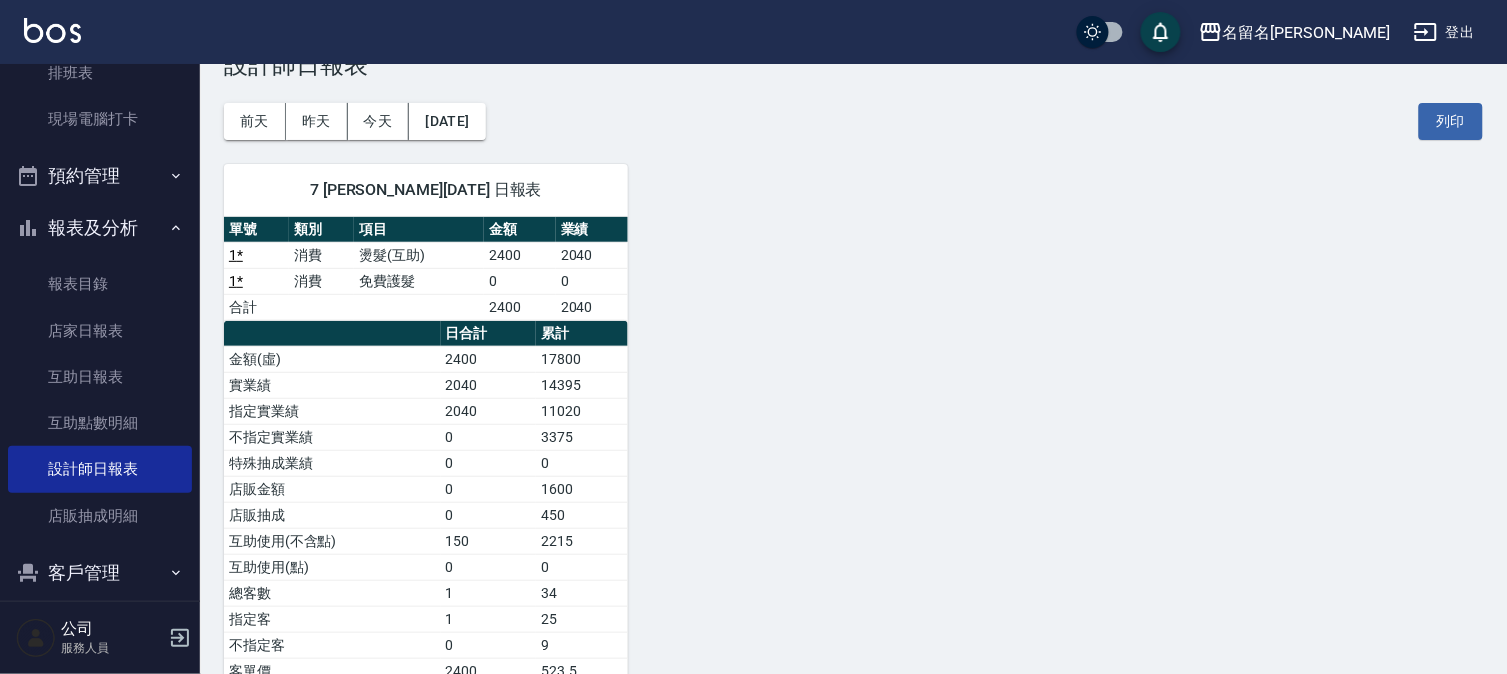 scroll, scrollTop: 111, scrollLeft: 0, axis: vertical 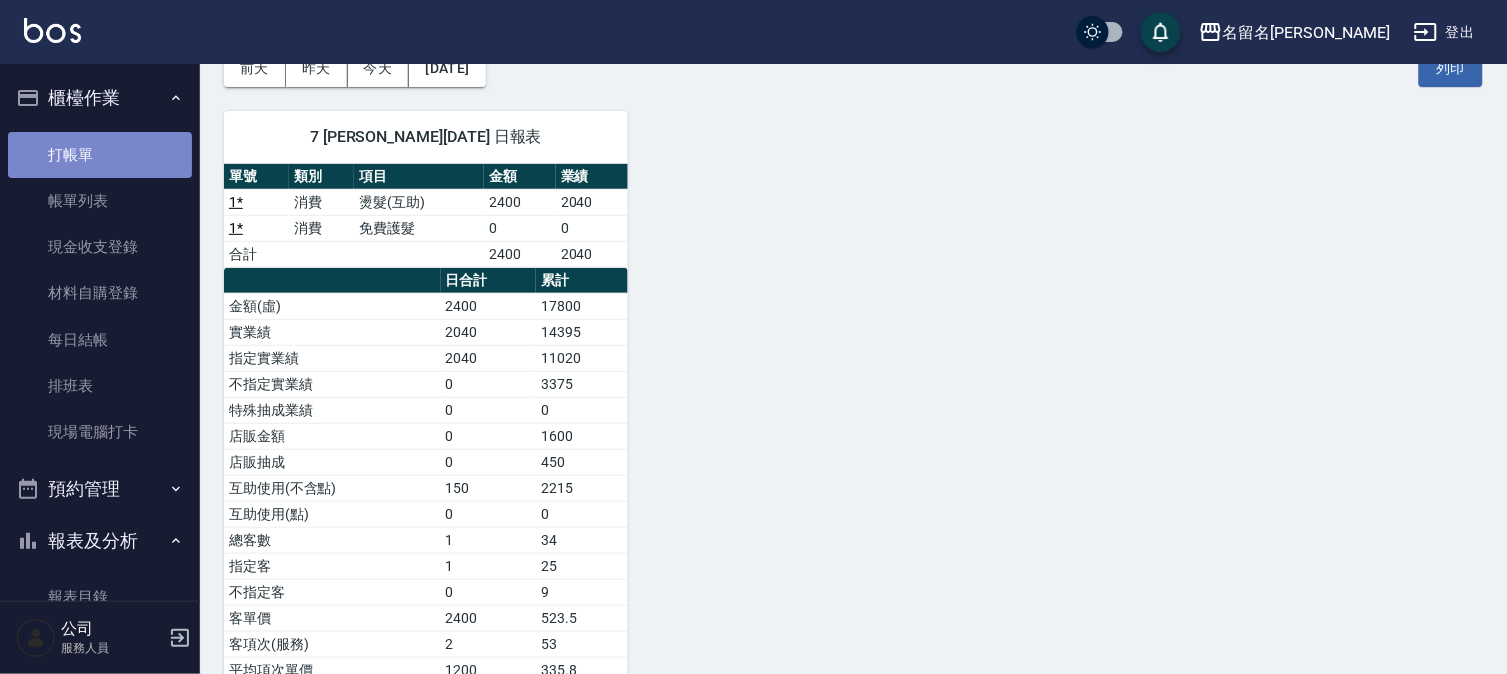 click on "打帳單" at bounding box center [100, 155] 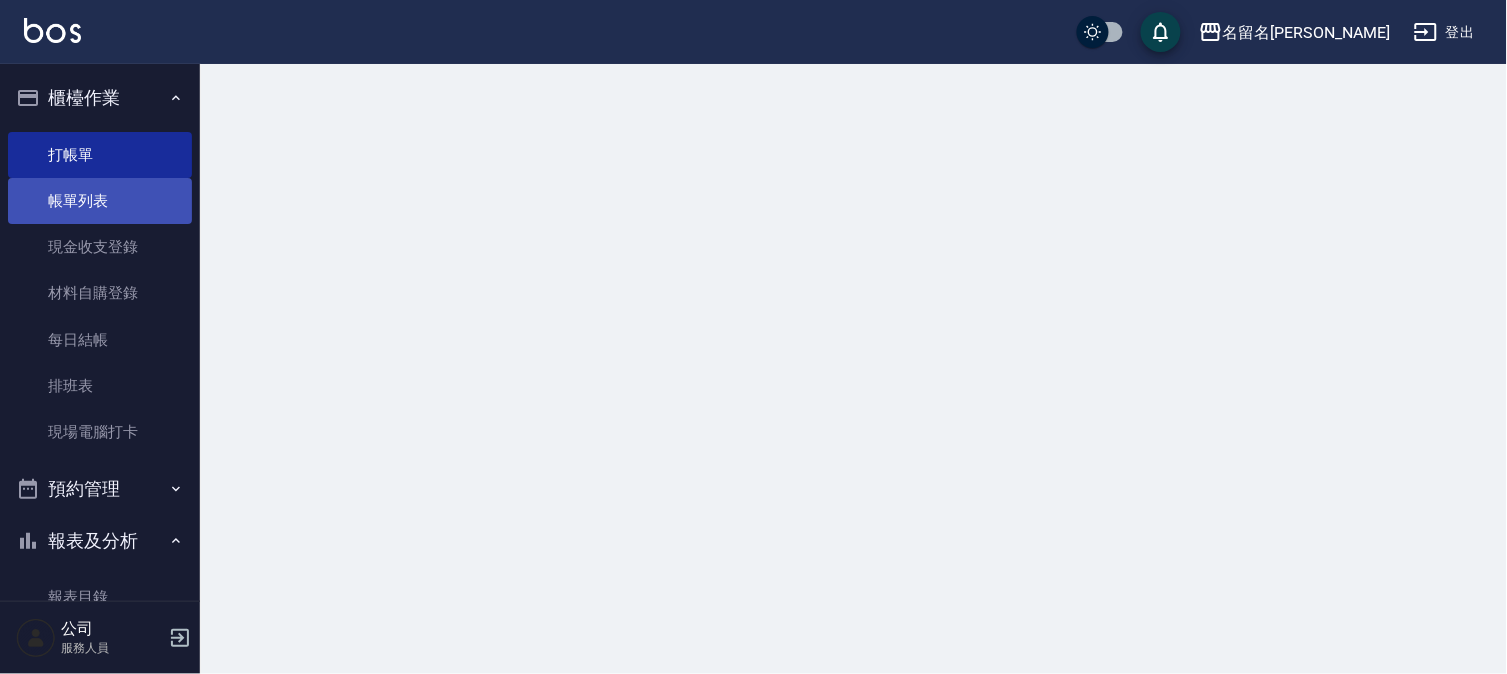 scroll, scrollTop: 0, scrollLeft: 0, axis: both 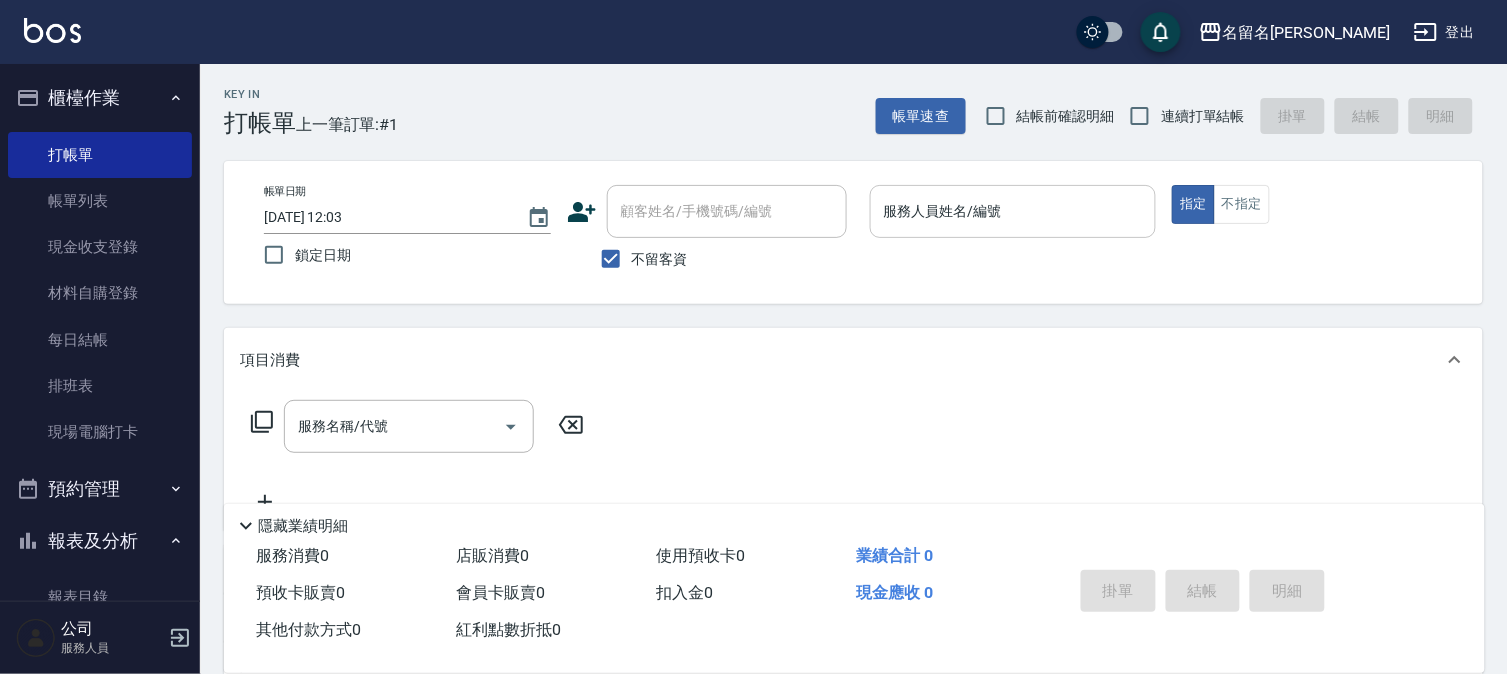 drag, startPoint x: 1085, startPoint y: 243, endPoint x: 1086, endPoint y: 226, distance: 17.029387 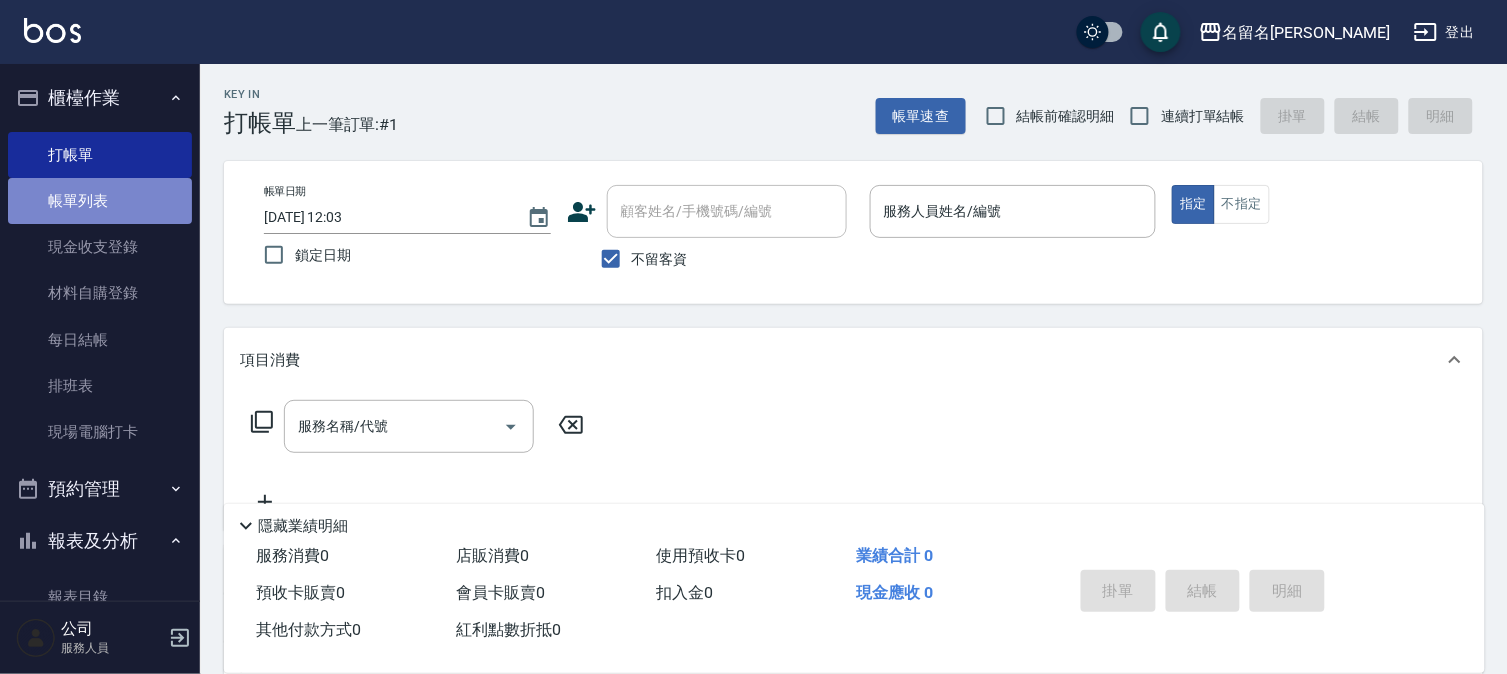 click on "帳單列表" at bounding box center [100, 201] 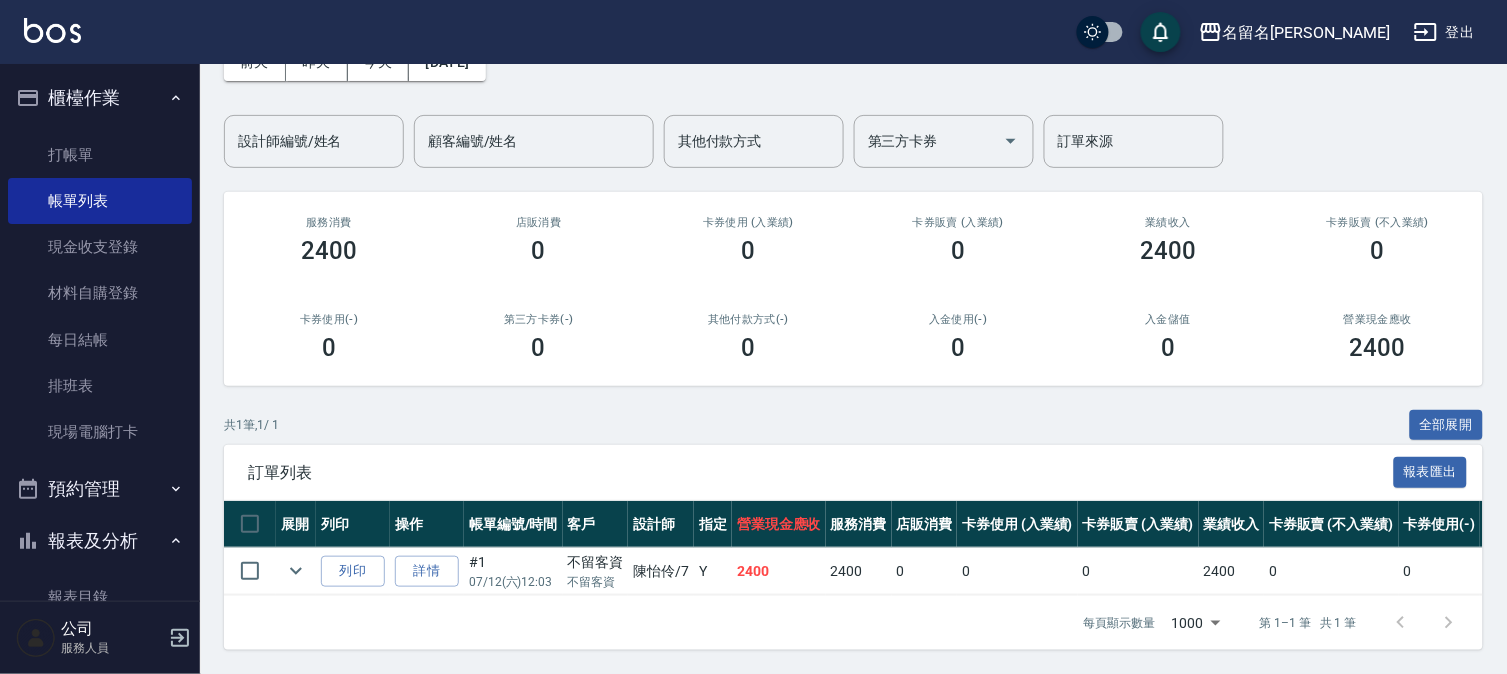 scroll, scrollTop: 133, scrollLeft: 0, axis: vertical 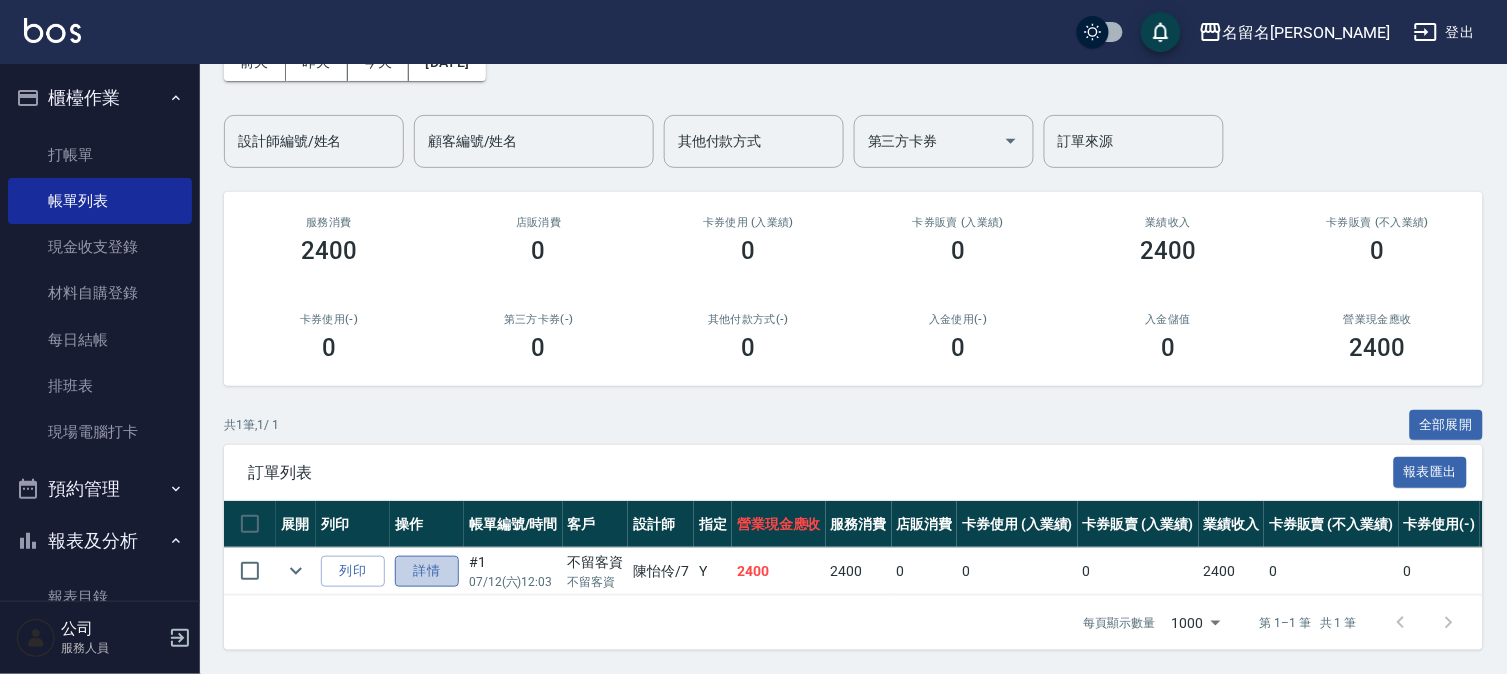click on "詳情" at bounding box center [427, 571] 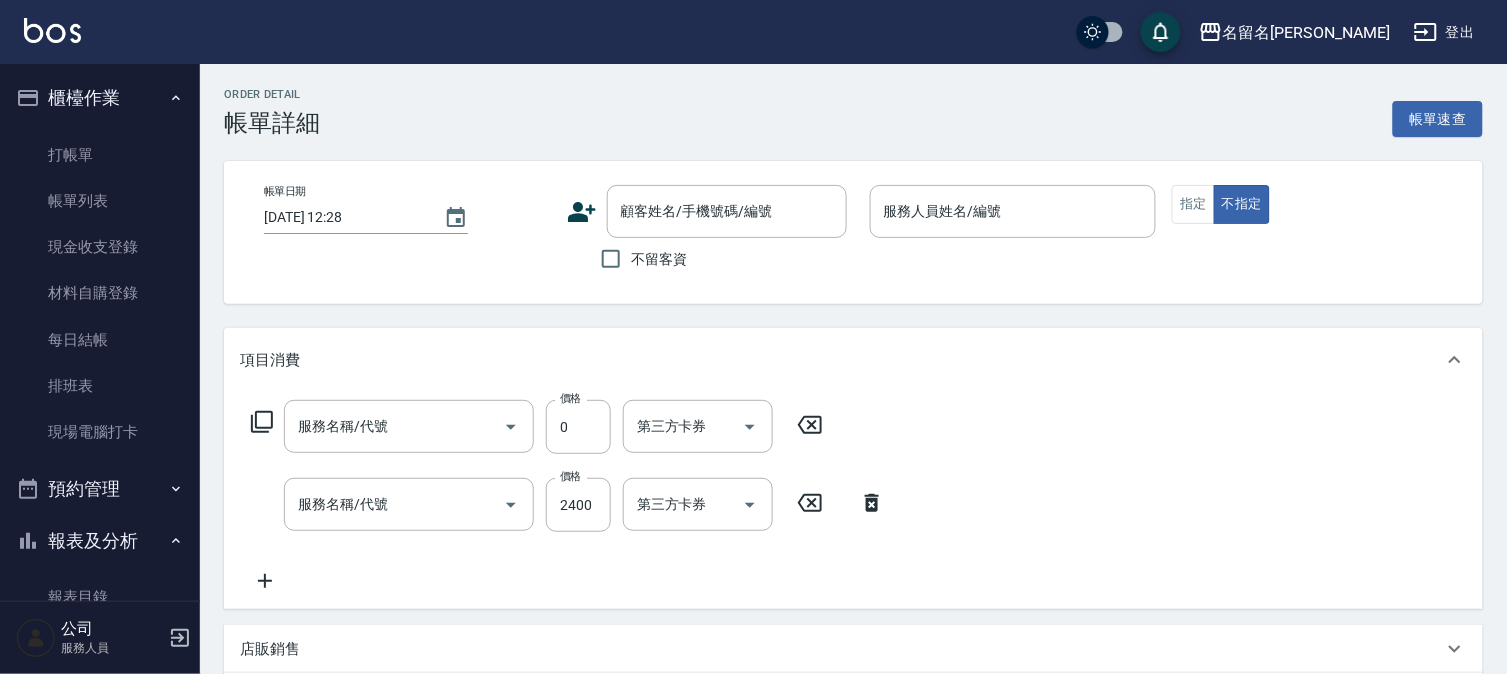 type on "[DATE] 12:03" 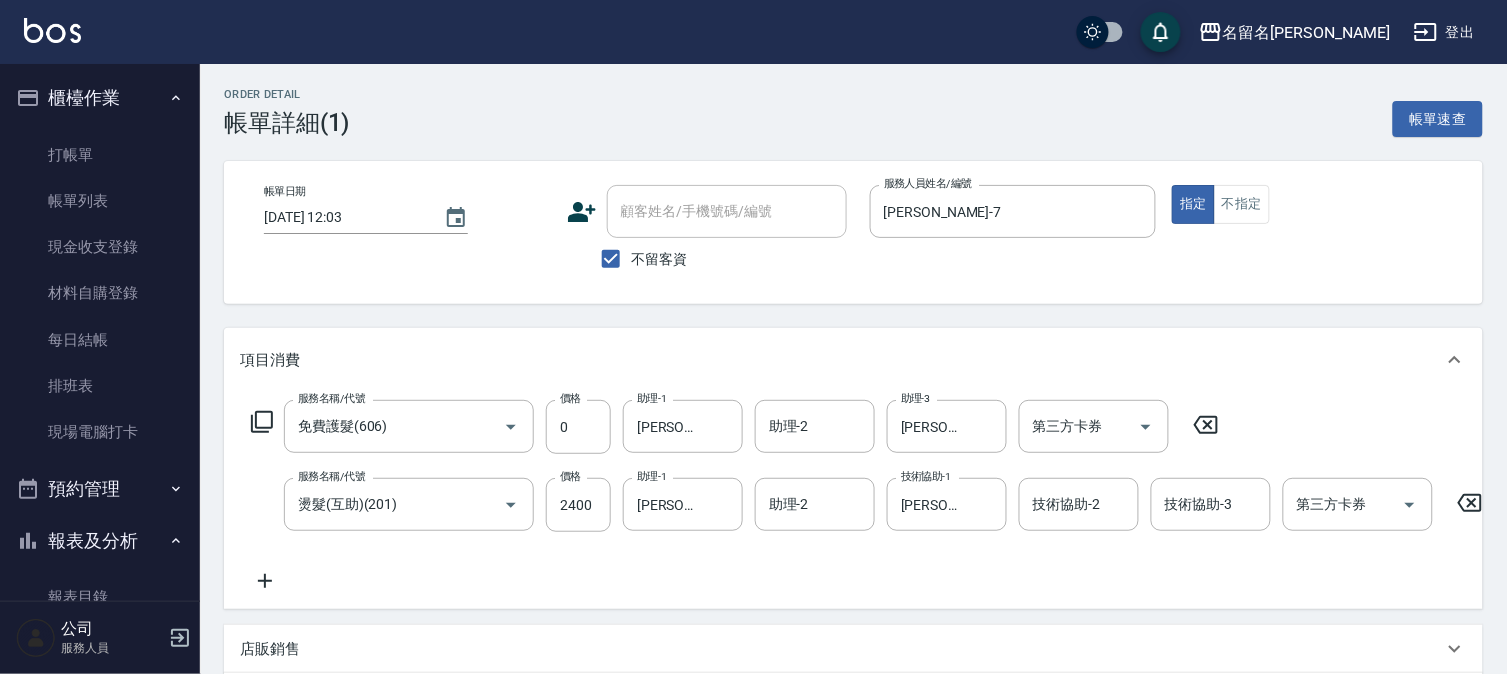 type on "免費護髮(606)" 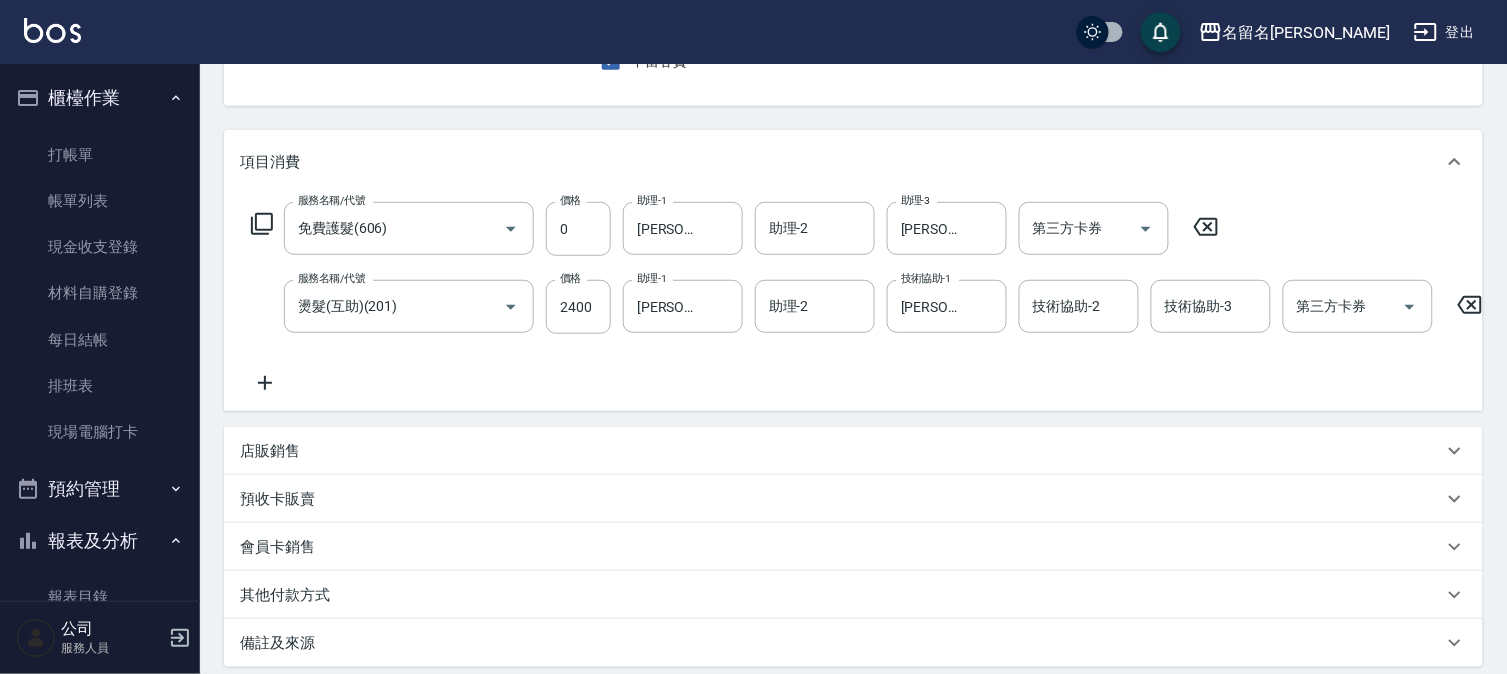 scroll, scrollTop: 222, scrollLeft: 0, axis: vertical 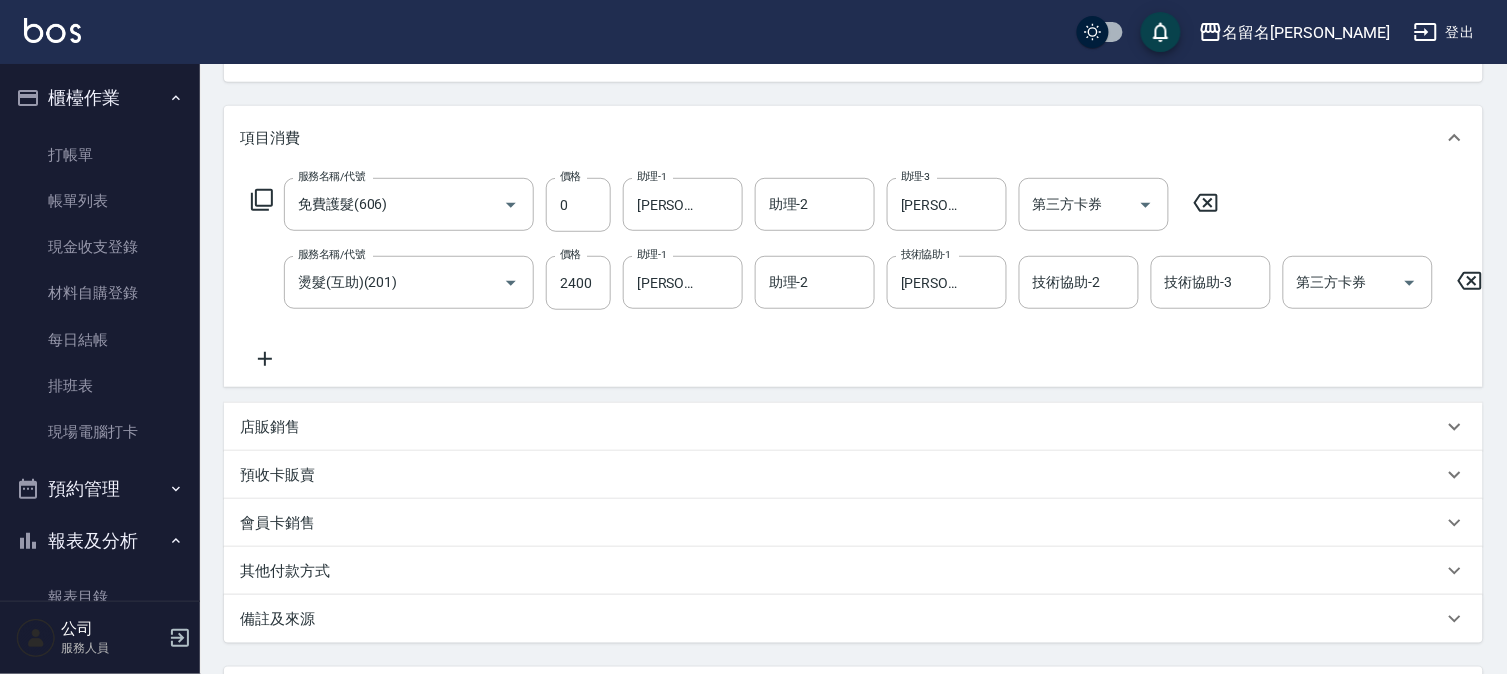 click on "店販銷售" at bounding box center (841, 427) 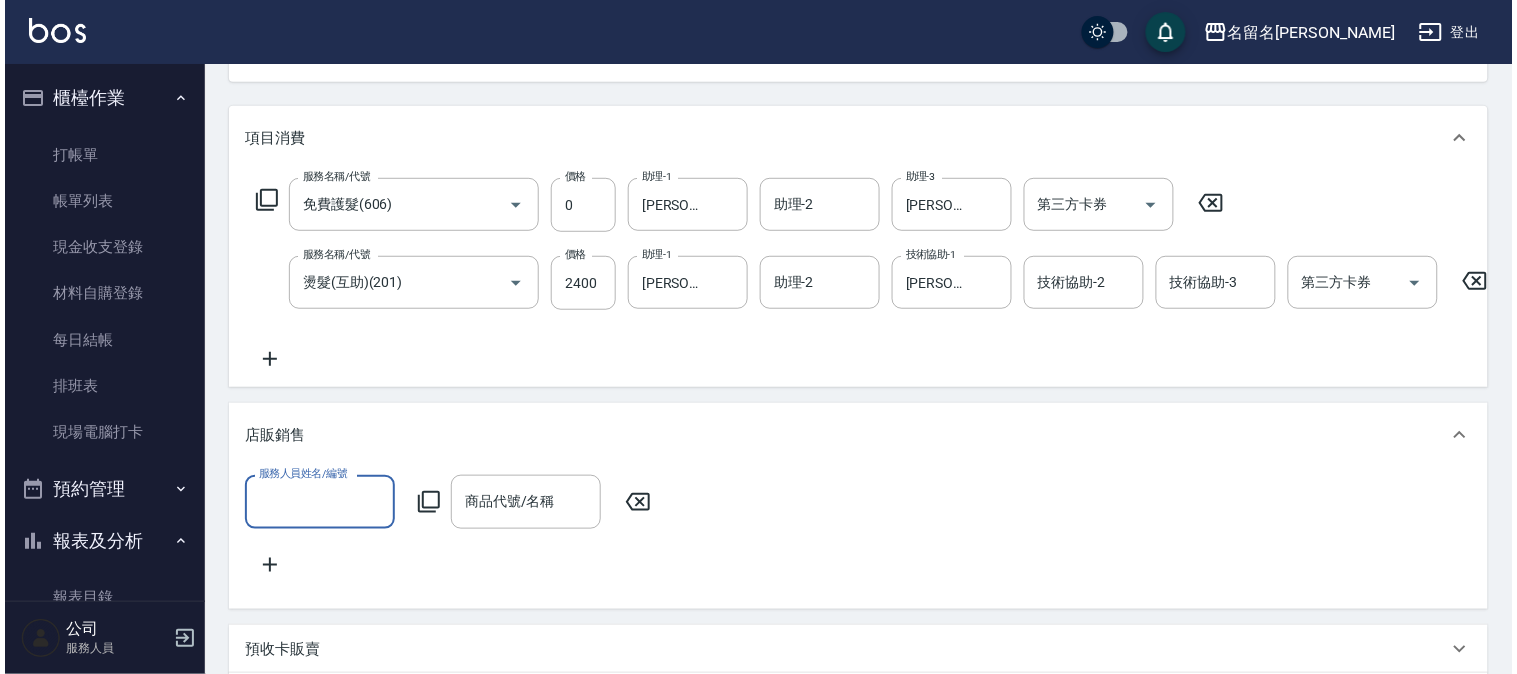scroll, scrollTop: 0, scrollLeft: 0, axis: both 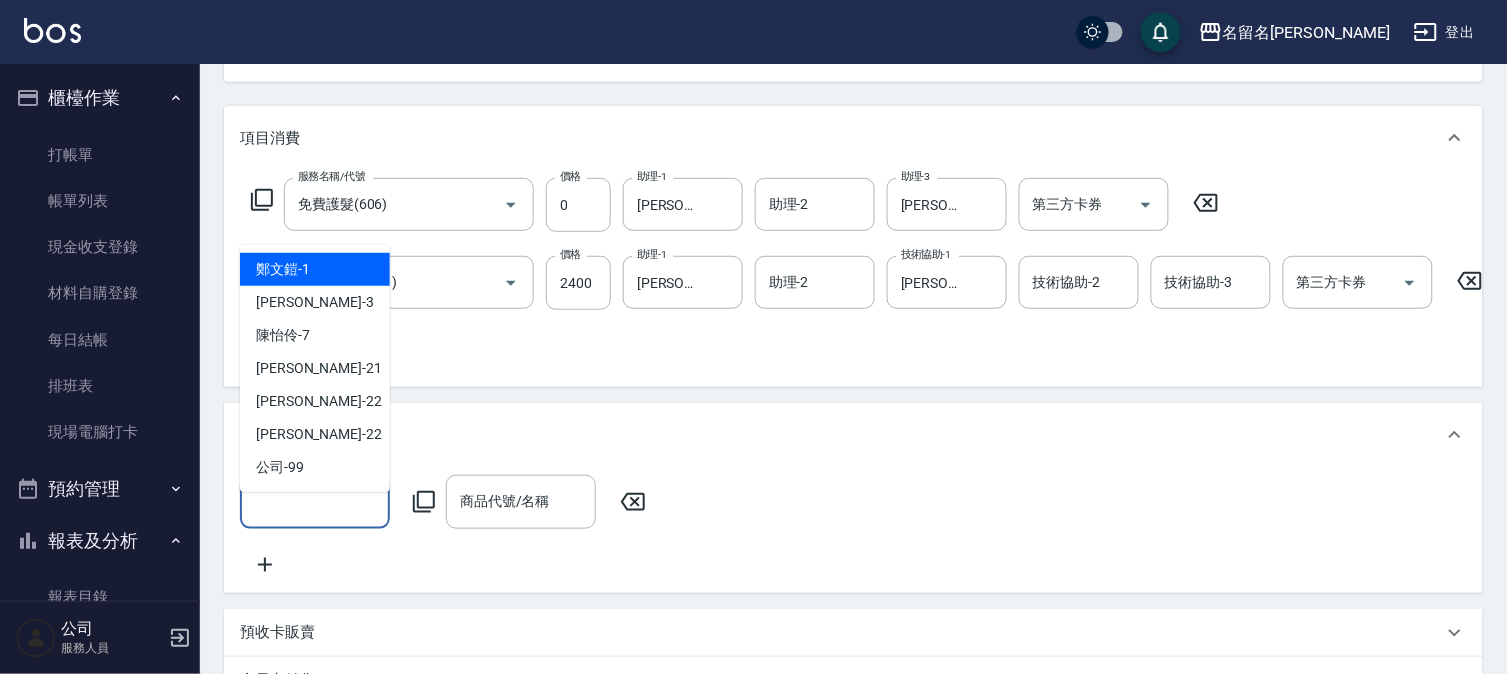 click on "服務人員姓名/編號" at bounding box center [315, 501] 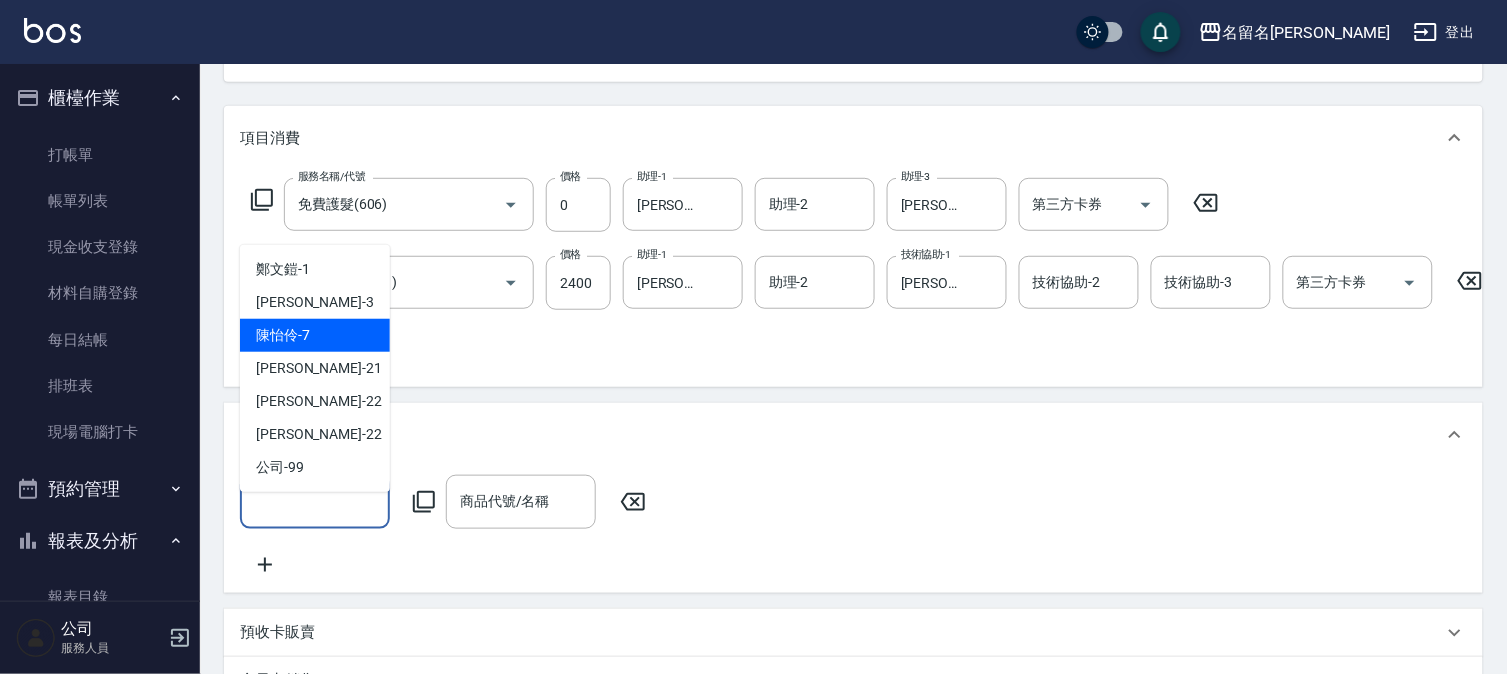 click on "[PERSON_NAME]-7" at bounding box center (283, 335) 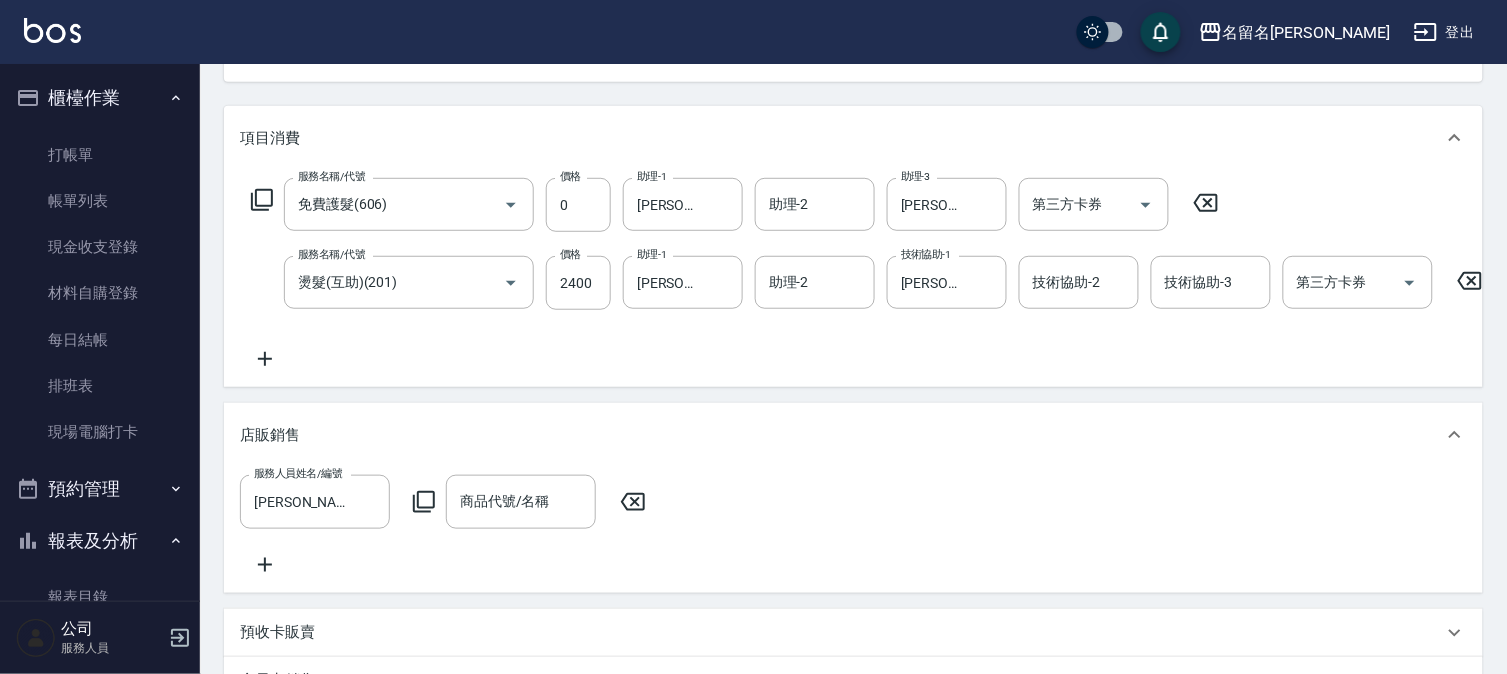 click 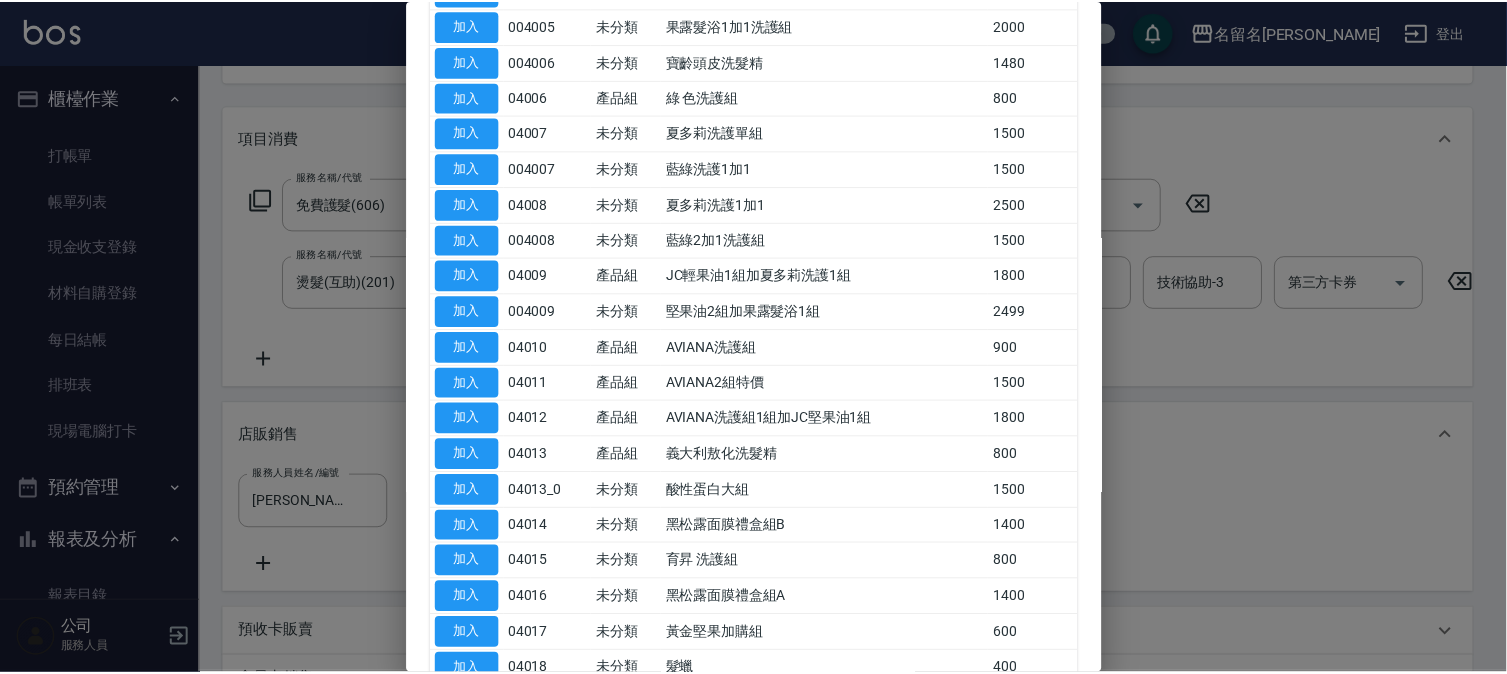 scroll, scrollTop: 888, scrollLeft: 0, axis: vertical 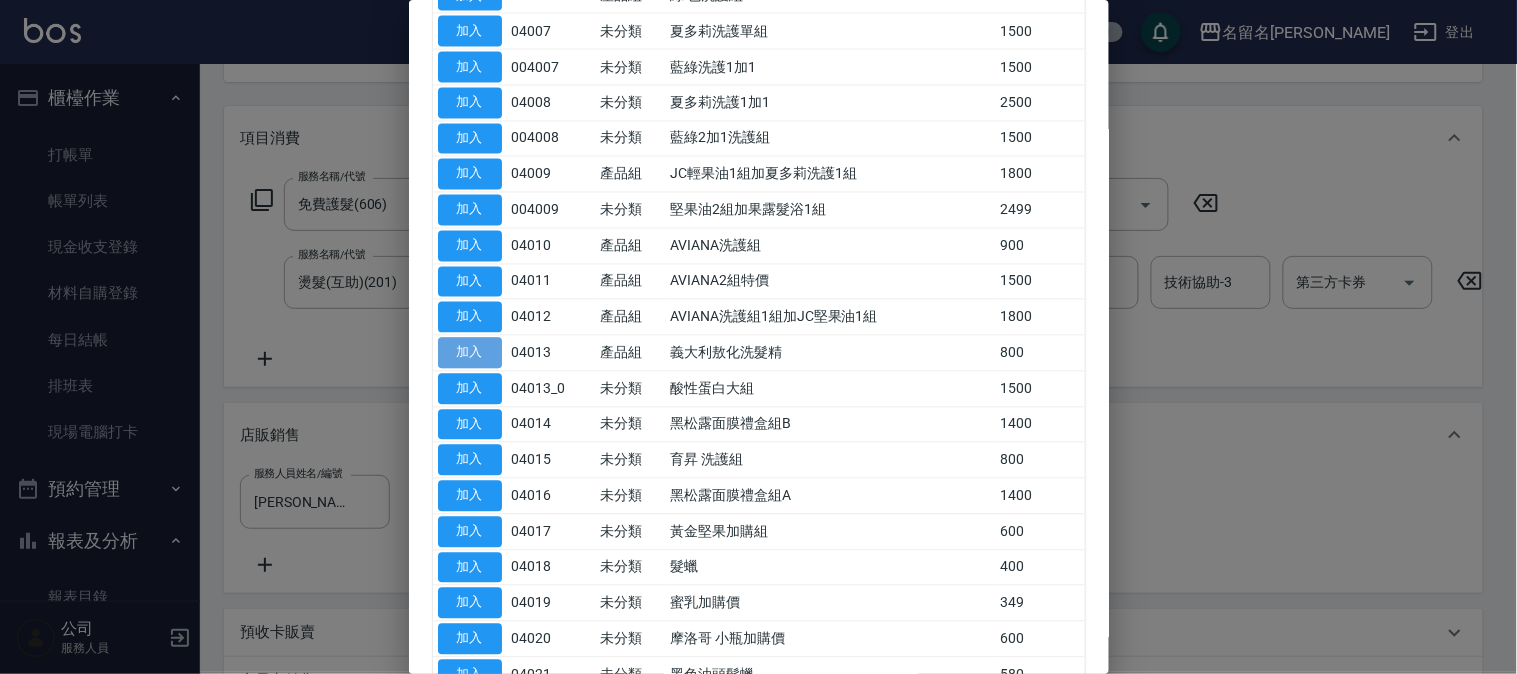 click on "加入" at bounding box center (470, 353) 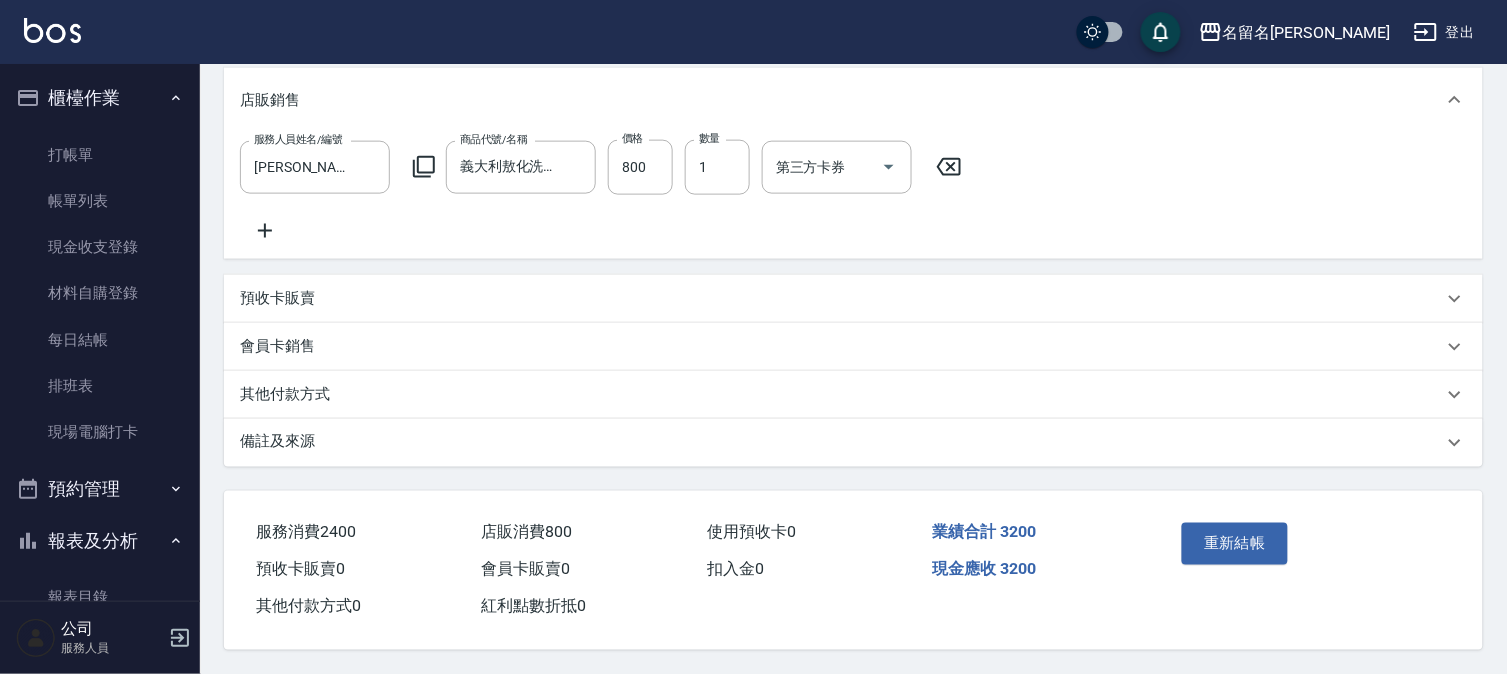 scroll, scrollTop: 595, scrollLeft: 0, axis: vertical 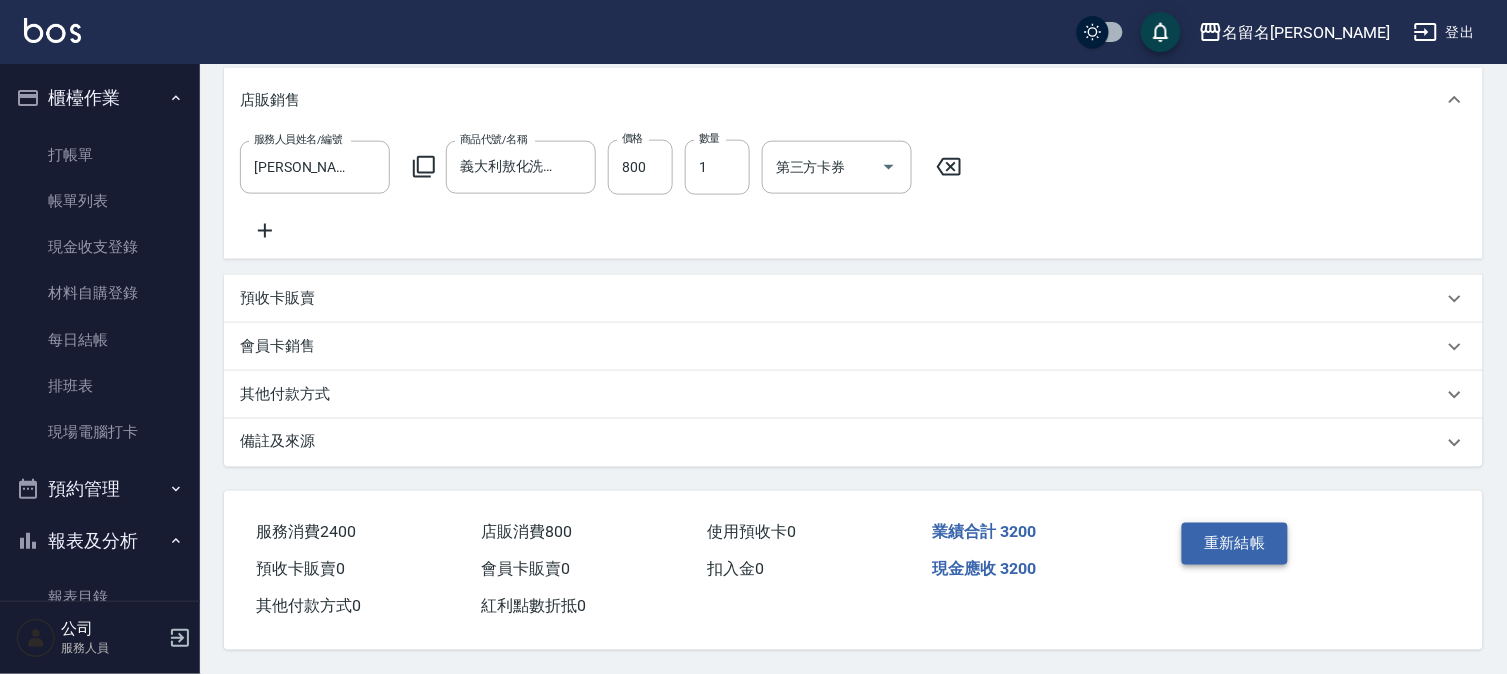 click on "重新結帳" at bounding box center (1235, 544) 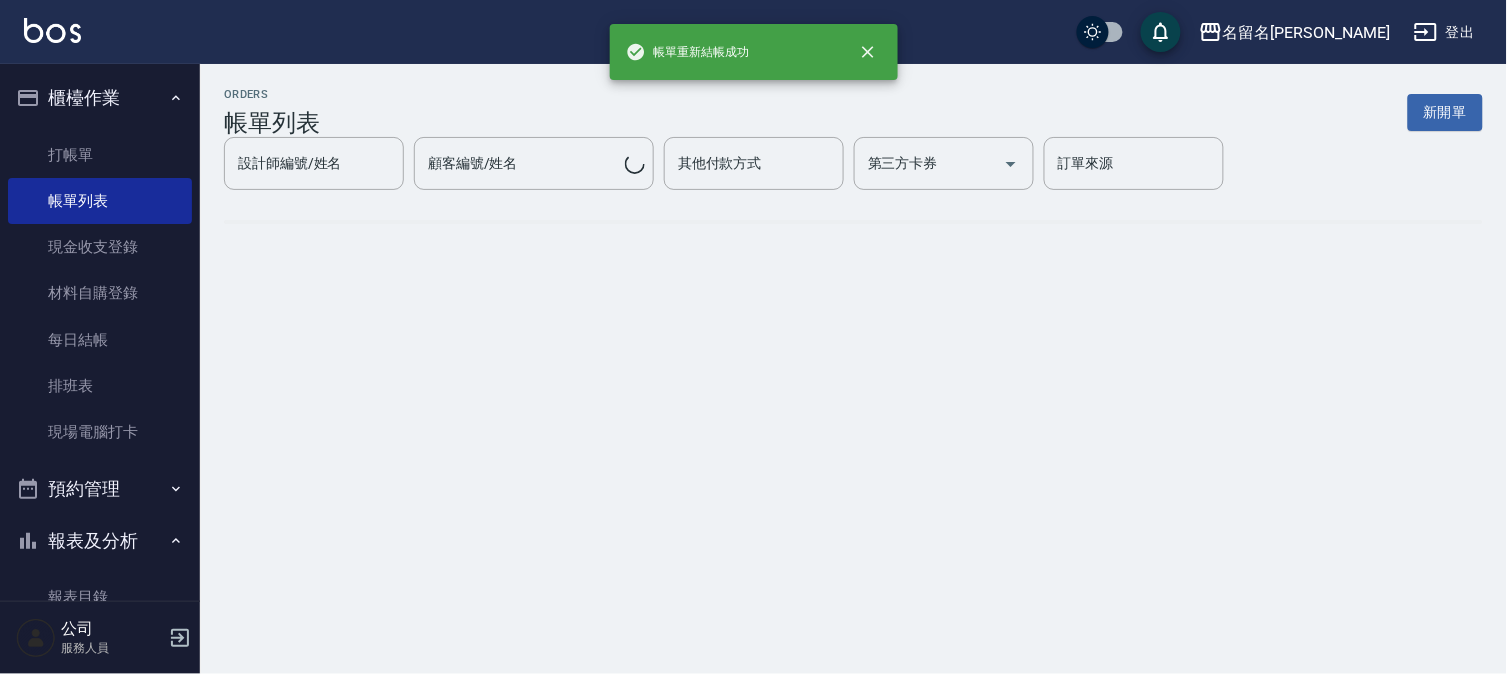 scroll, scrollTop: 0, scrollLeft: 0, axis: both 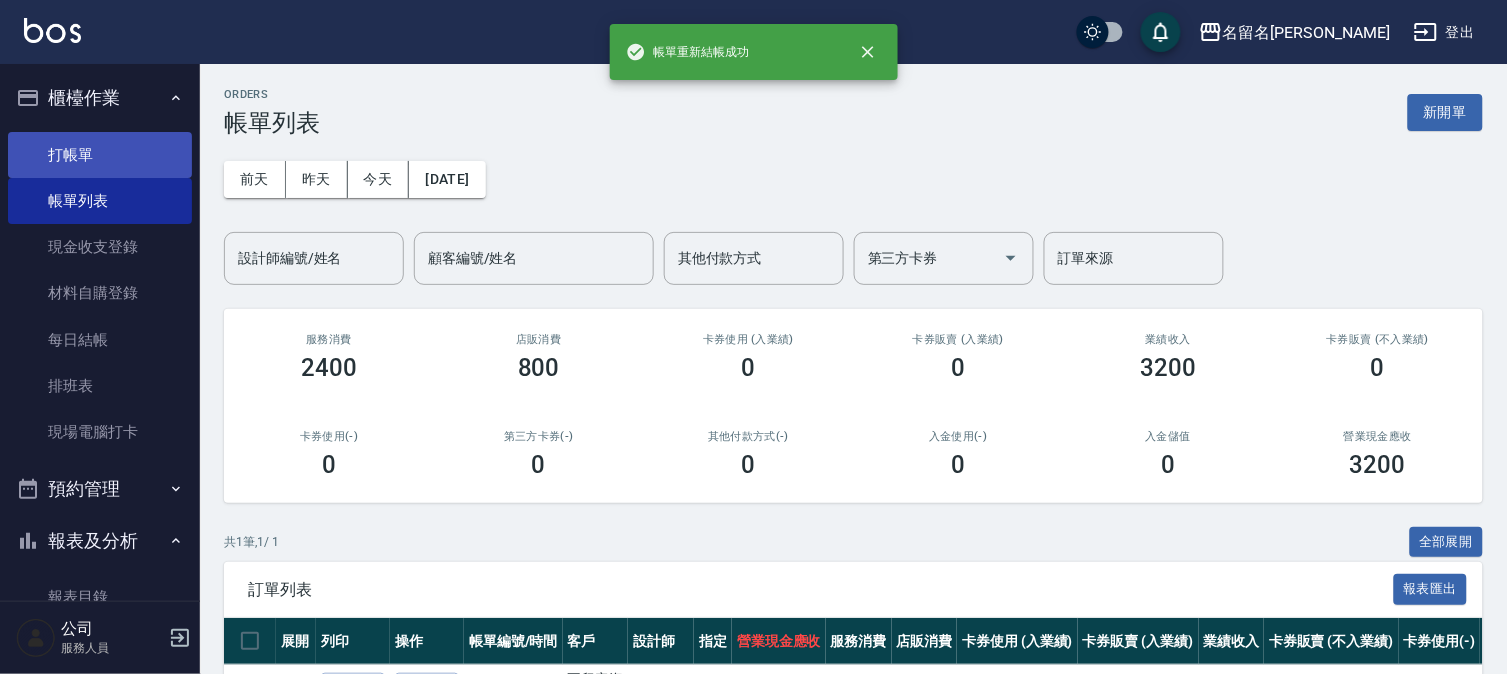 click on "打帳單" at bounding box center [100, 155] 